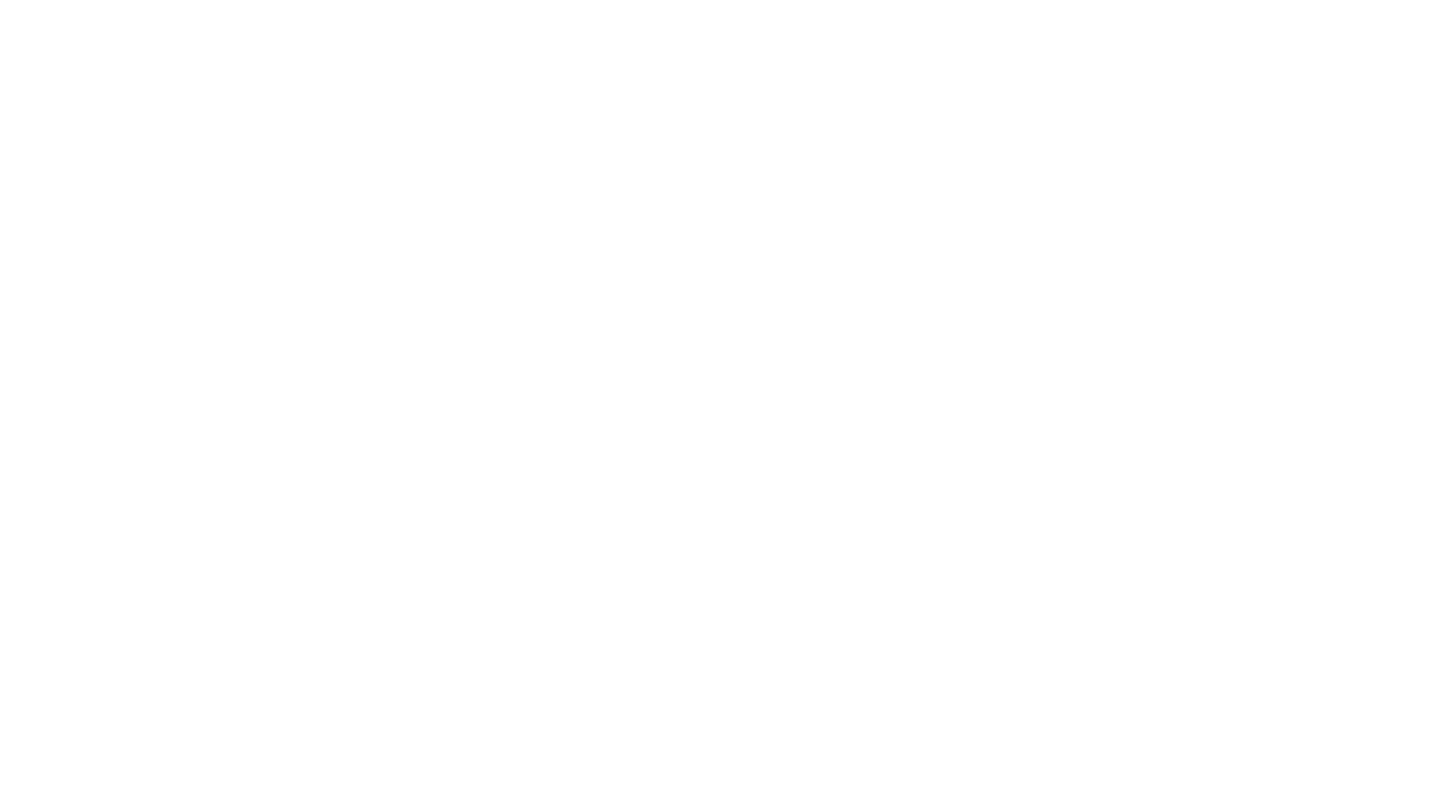 scroll, scrollTop: 0, scrollLeft: 0, axis: both 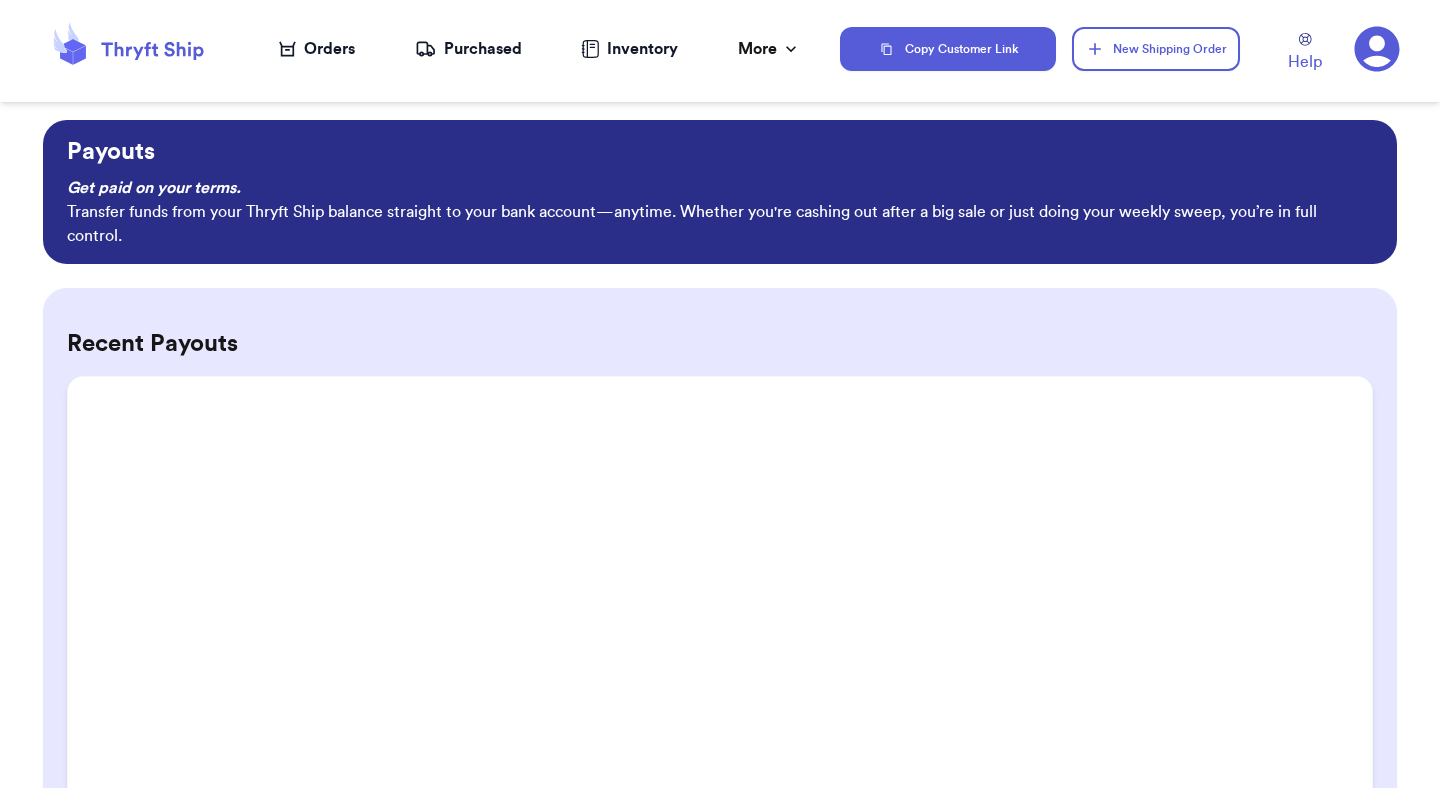 click 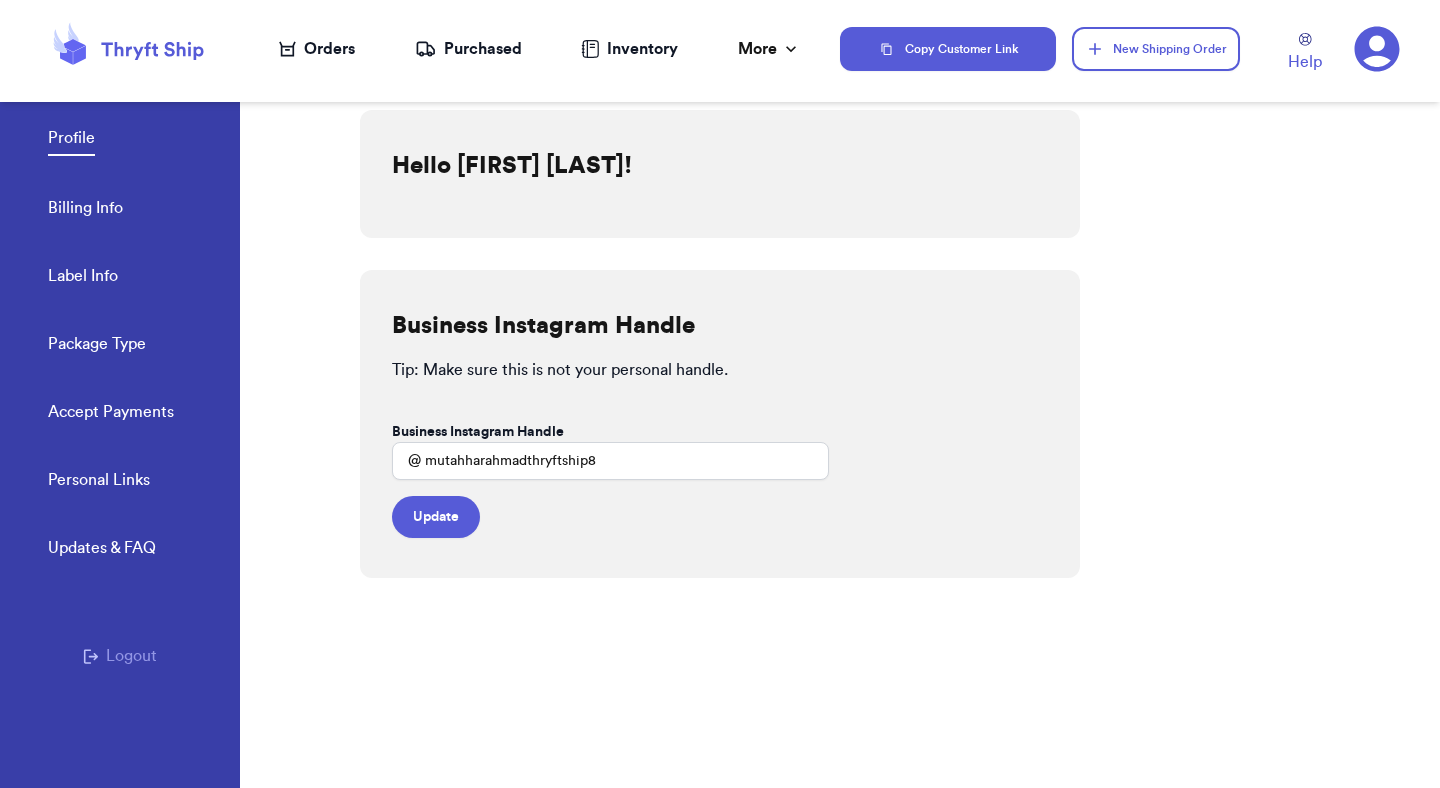 click on "Logout" at bounding box center [120, 656] 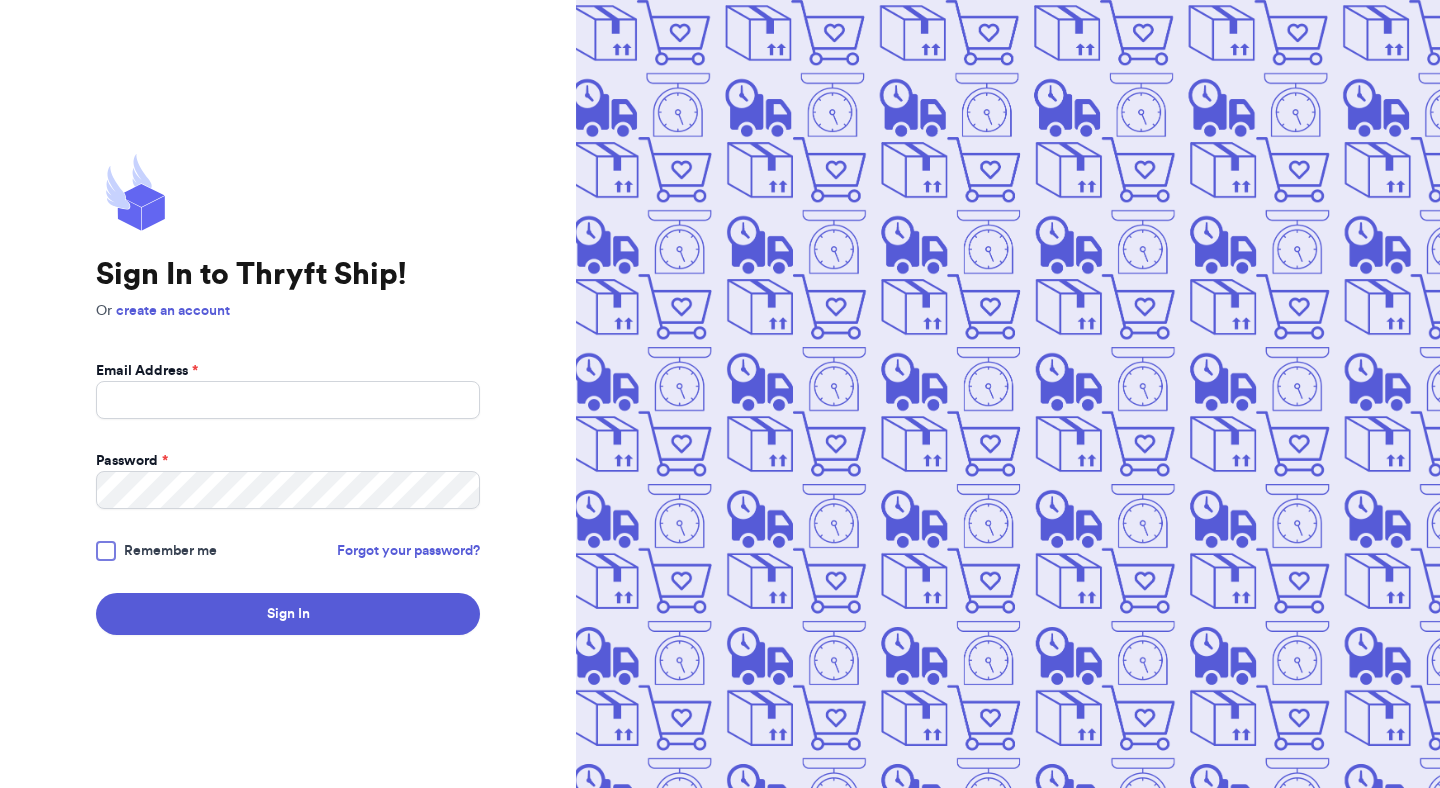 scroll, scrollTop: 0, scrollLeft: 0, axis: both 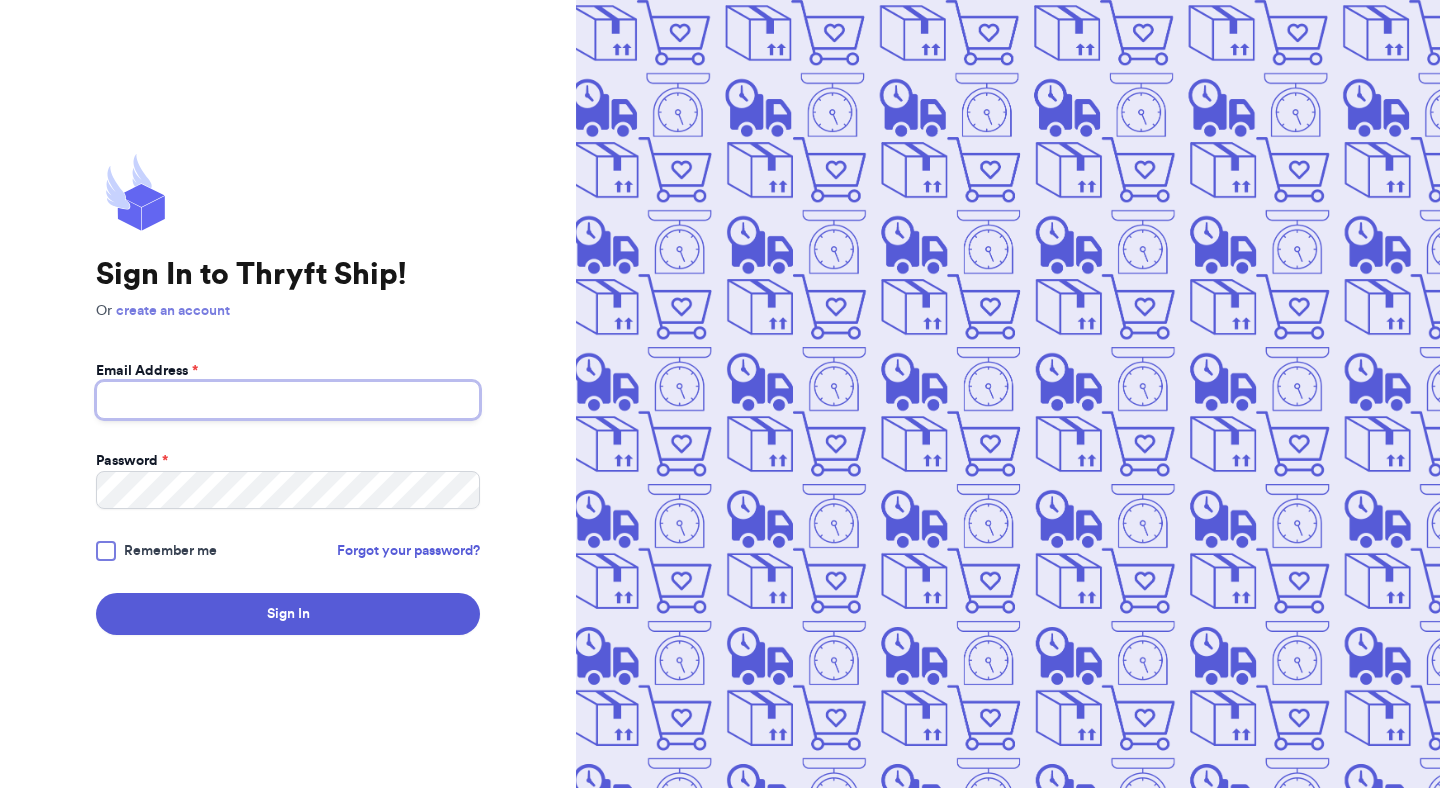type on "mutahhar.ahmad+8@thryftship.com" 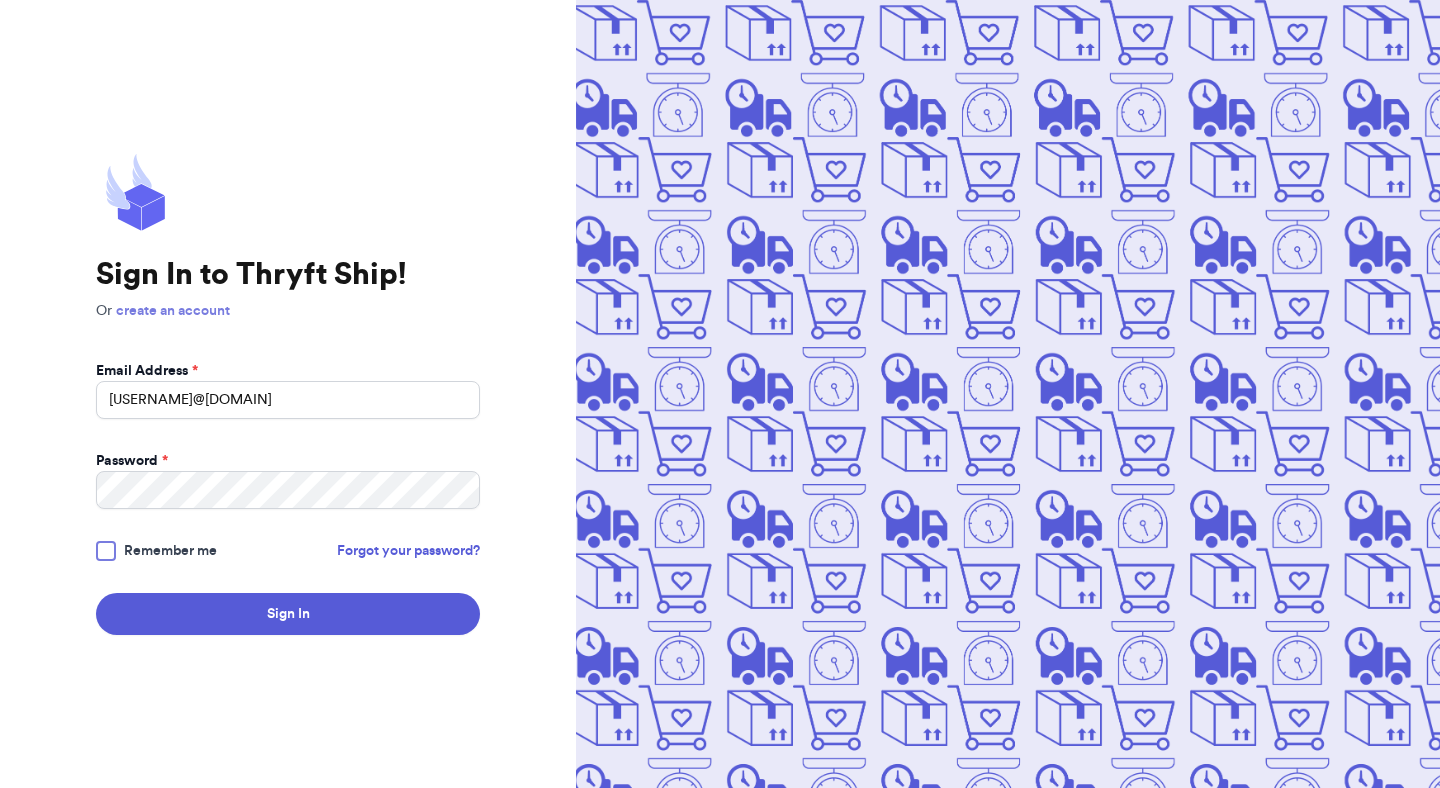 click on "create an account" at bounding box center [173, 311] 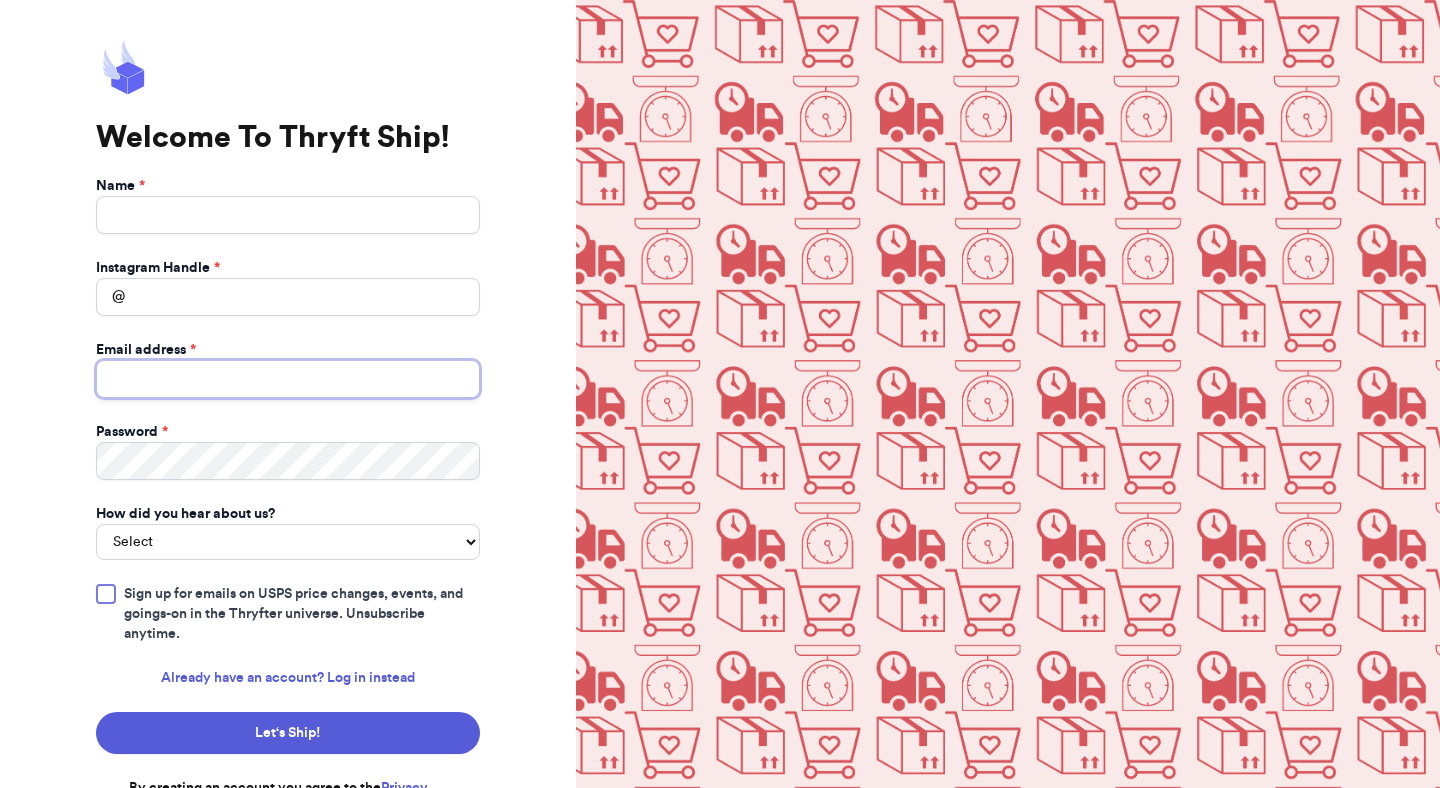 type on "mutahhar.ahmad+8@thryftship.com" 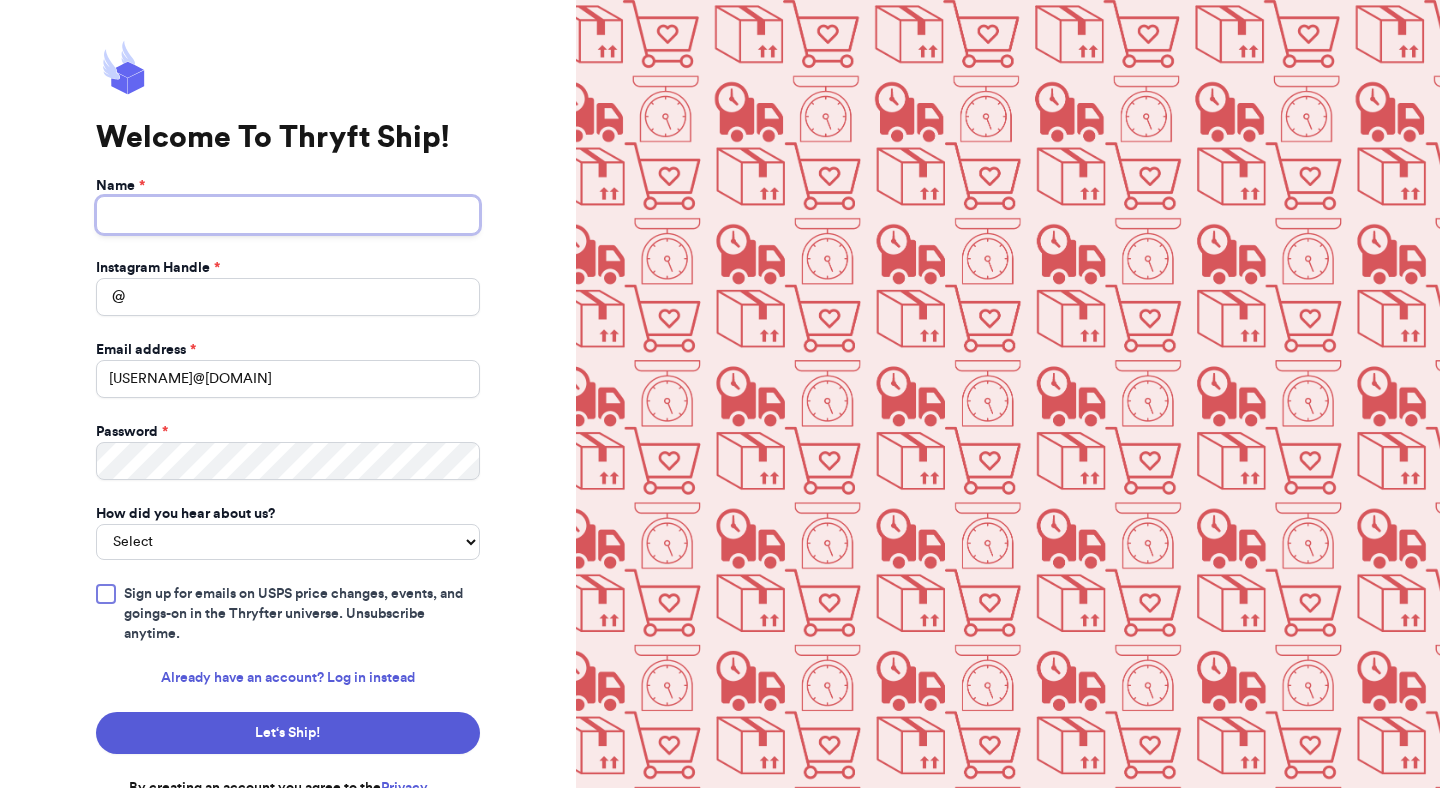 click on "Name *" at bounding box center [288, 215] 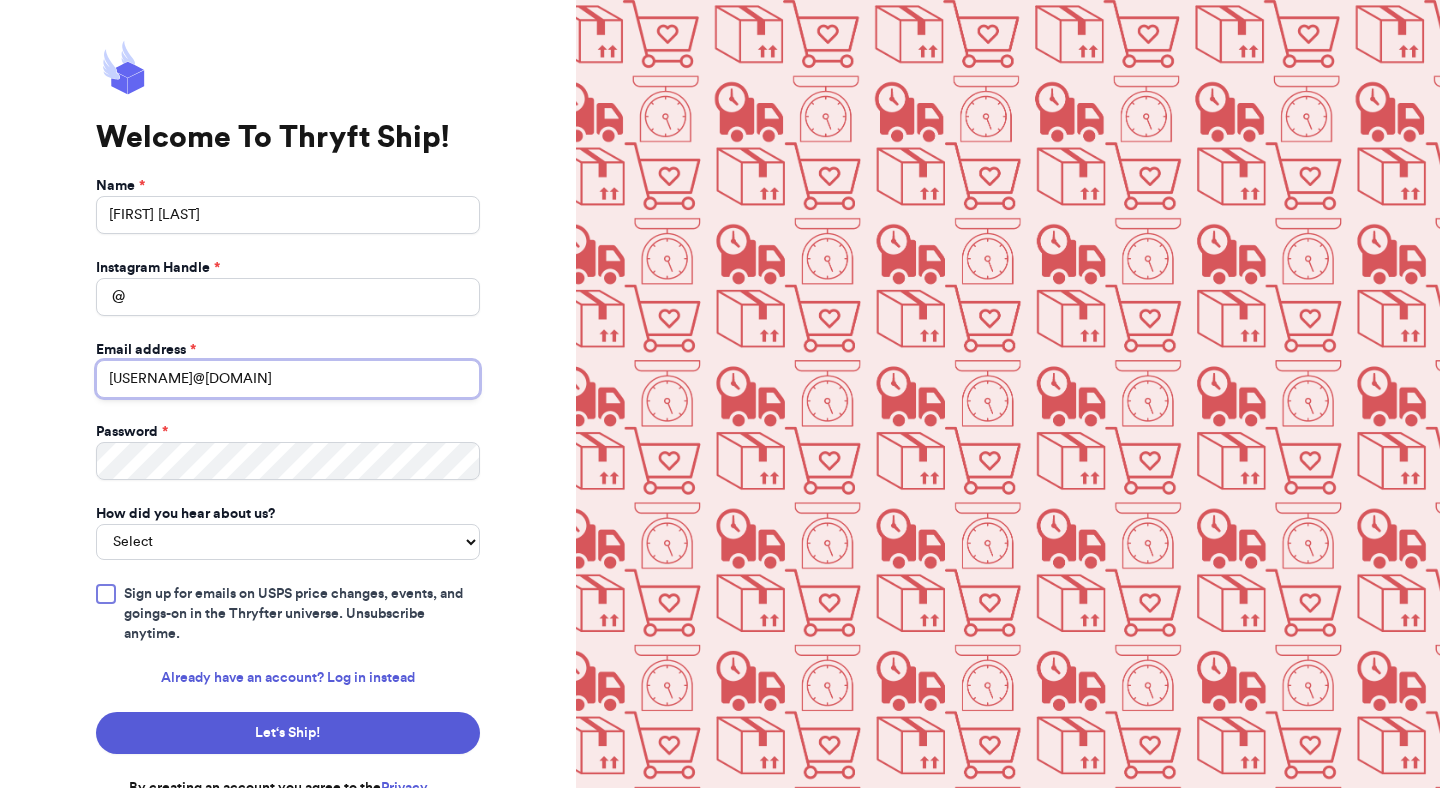 click on "mutahhar.ahmad+8@thryftship.com" at bounding box center [288, 379] 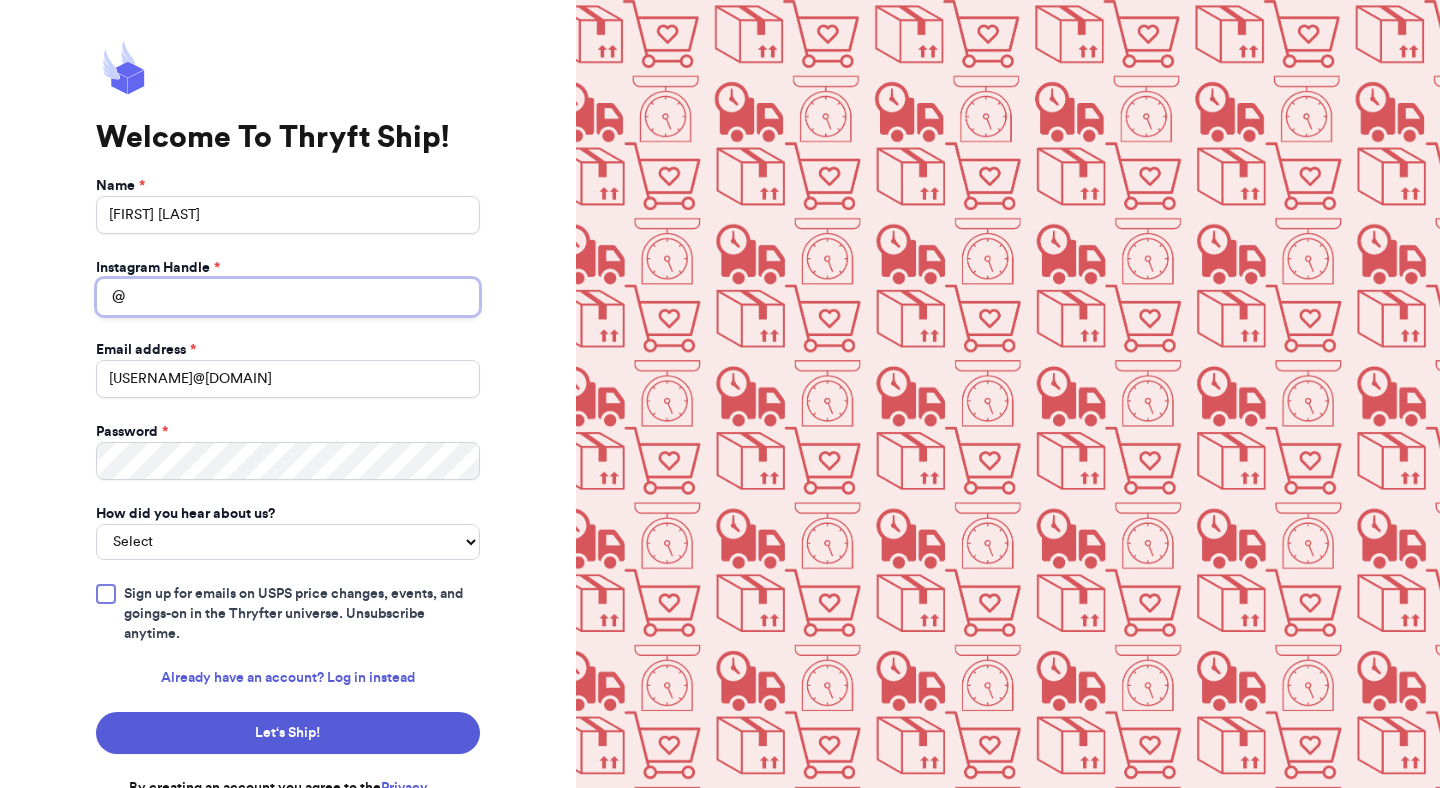 click on "Instagram Handle *" at bounding box center (288, 297) 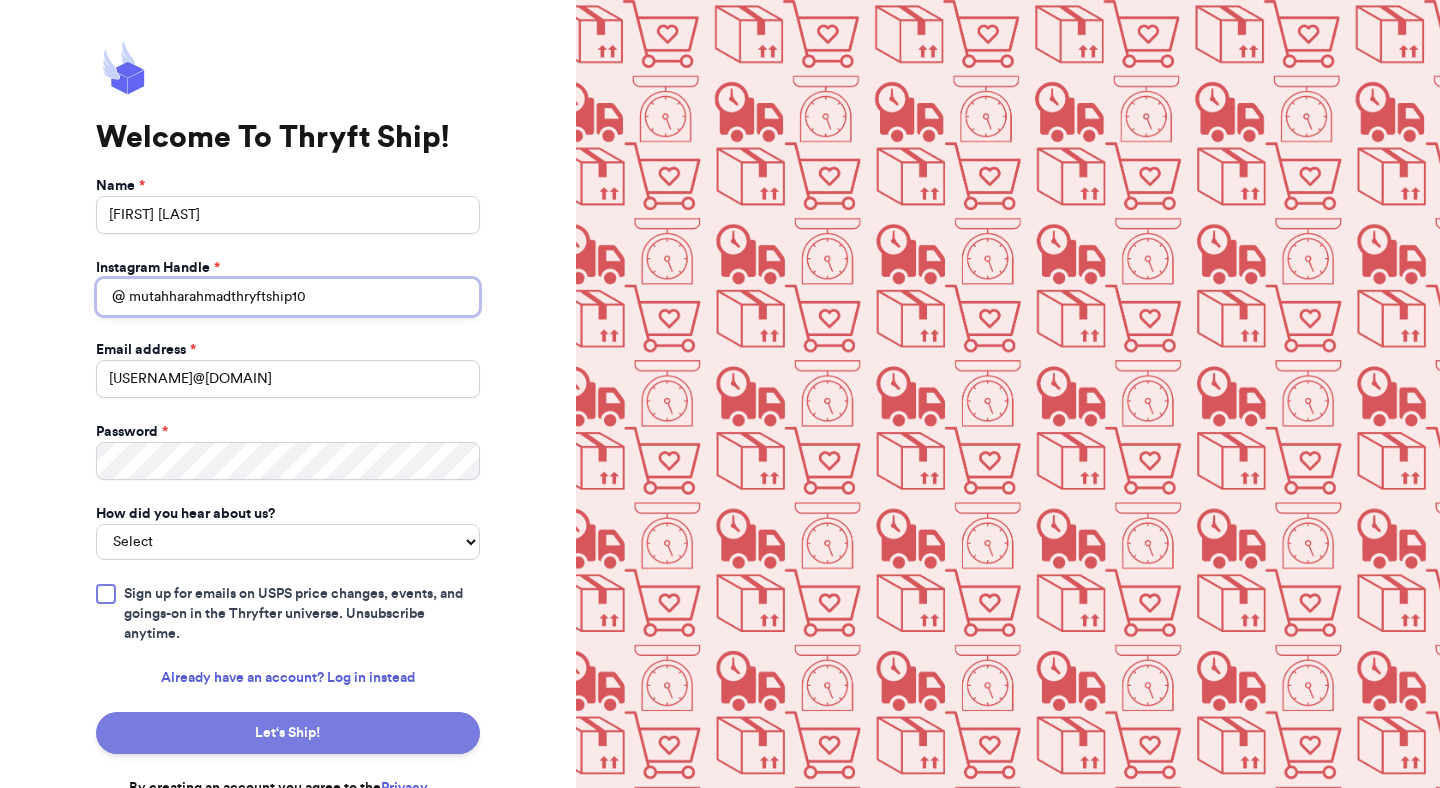 type on "mutahharahmadthryftship10" 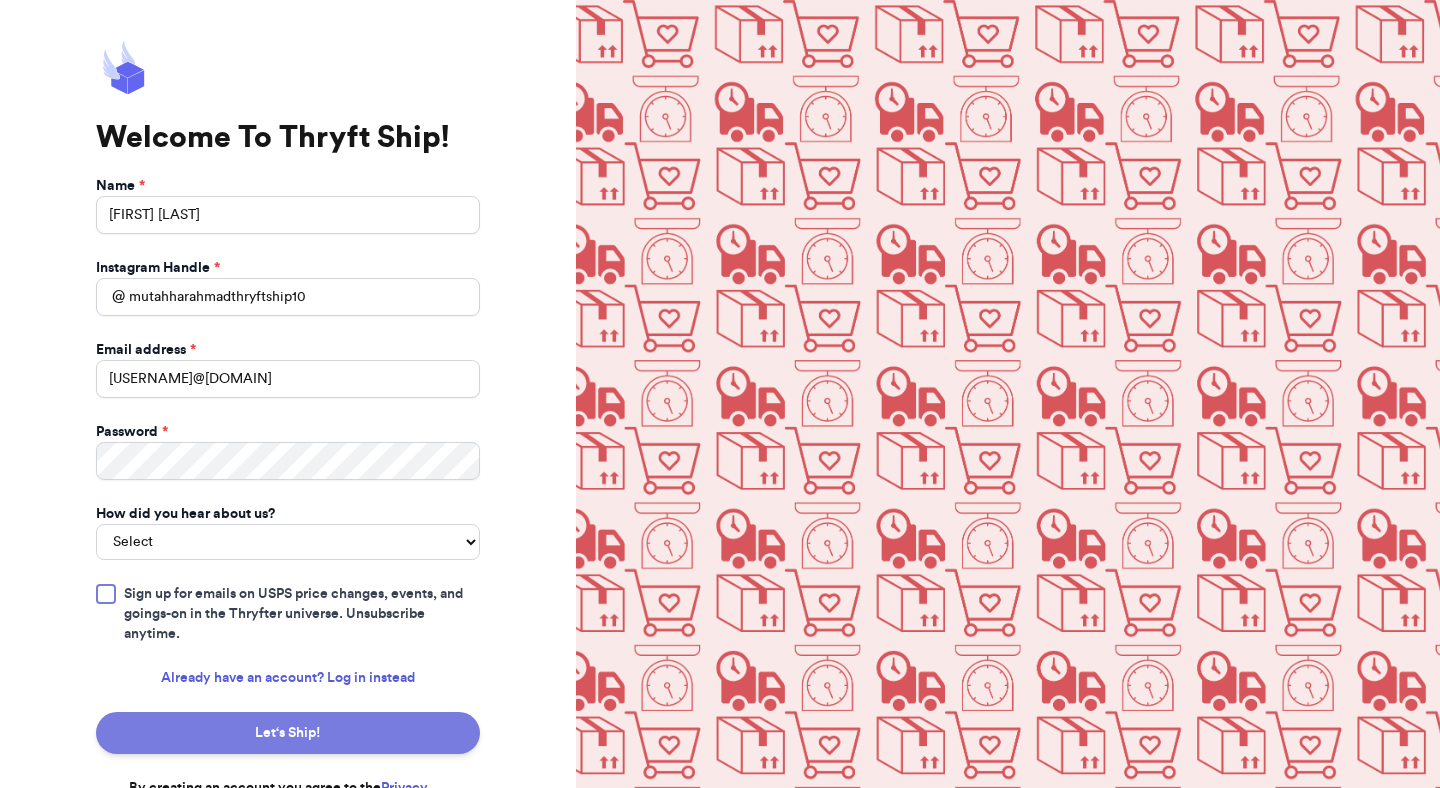 click on "Let‘s Ship!" at bounding box center [288, 733] 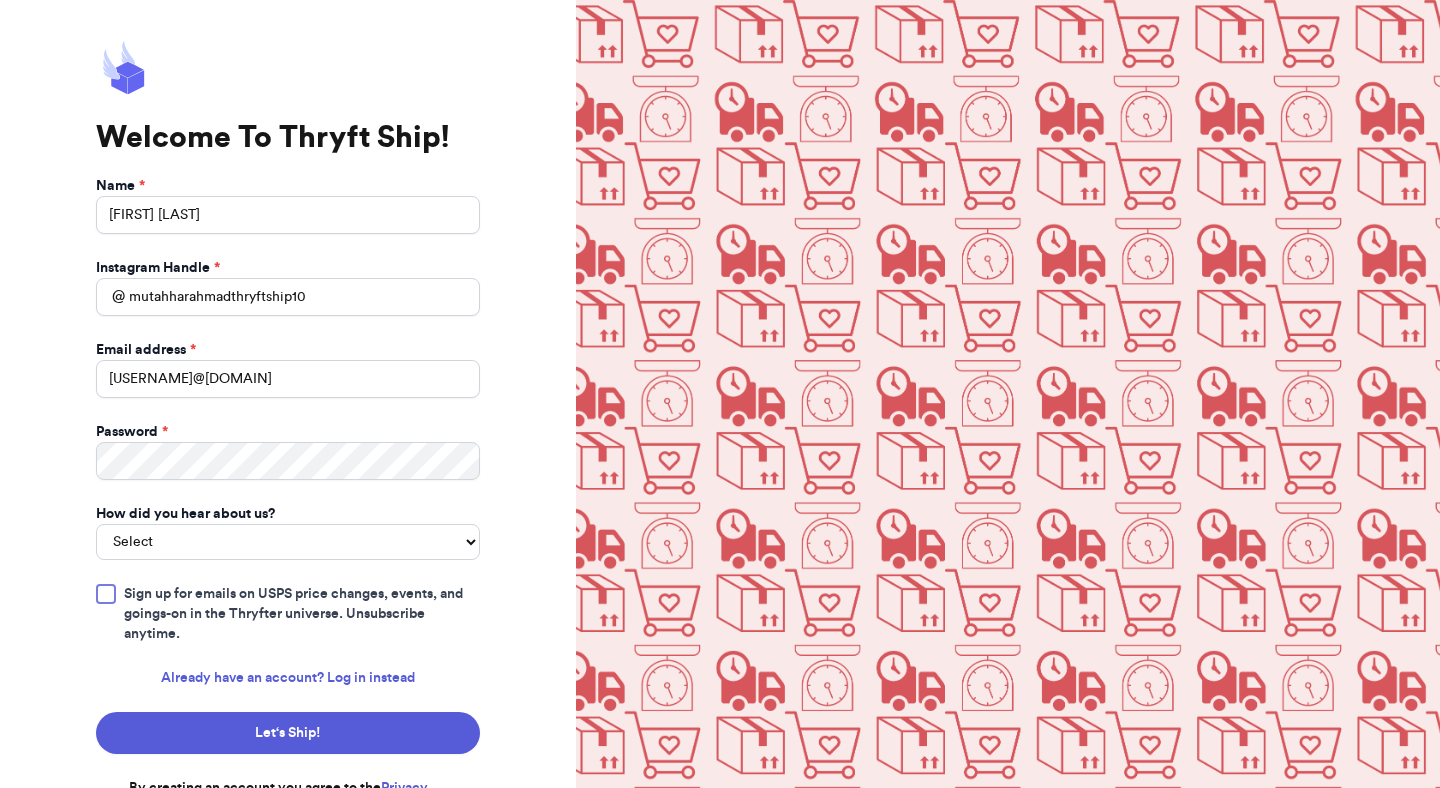 scroll, scrollTop: 33, scrollLeft: 0, axis: vertical 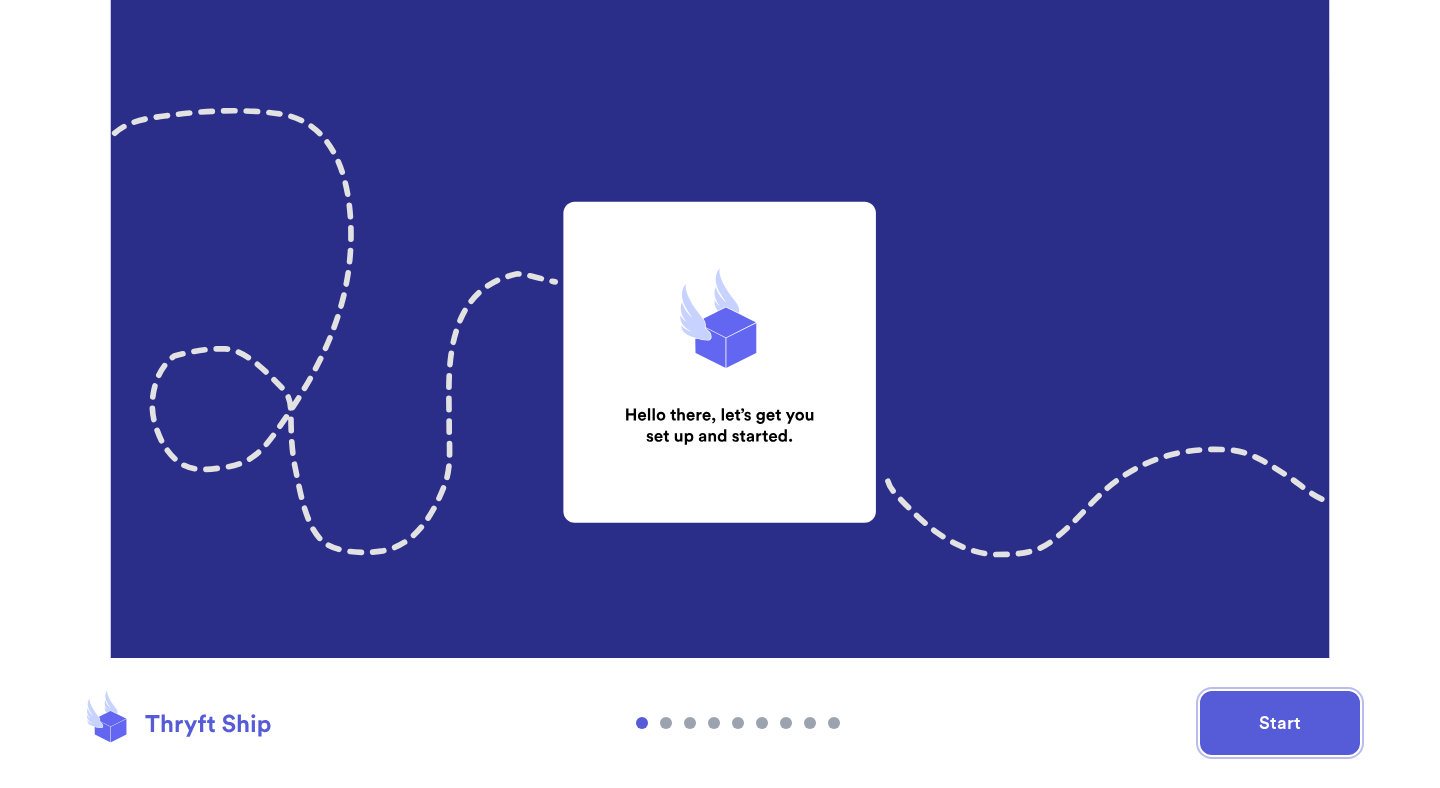click on "Start" at bounding box center (1280, 723) 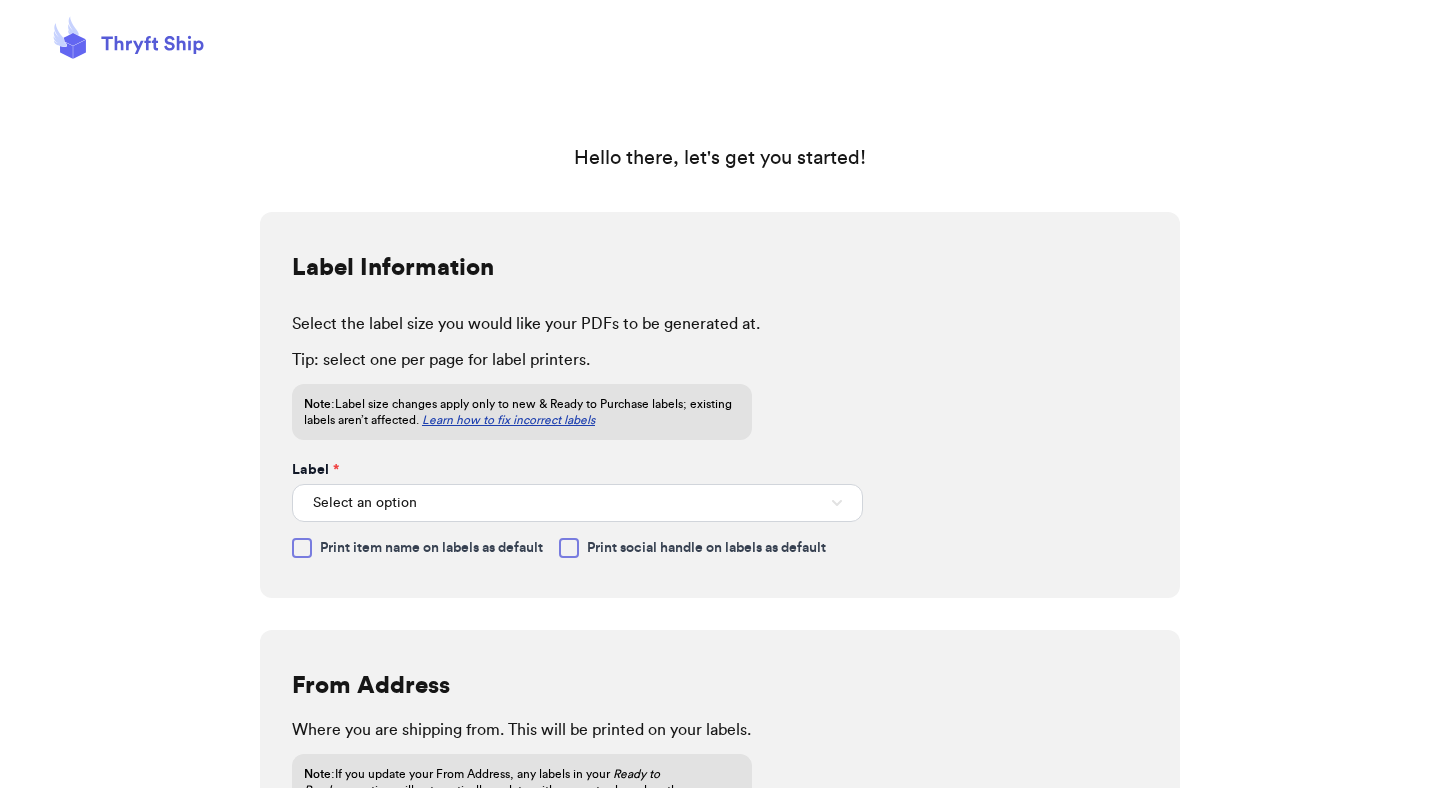 click on "Label Information Select the label size you would like your PDFs to be generated at. Tip: select one per page for label printers. Note:  Label size changes apply only to new & Ready to Purchase labels; existing labels aren’t affected.   Learn how to fix incorrect labels Label * Select an option Print item name on labels as default Print social handle on labels as default Oops—rate update failed We couldn't refresh rates for (0) labels in Ready to Purchase to use your new label. Accurate rates are required before checkout. Handle Product No failed labels found. Retry rate update (0) ✕ From Address Where you are shipping from. This will be printed on your labels.   Note:  If you update your From Address, any labels in your   Ready to Purchase  section will automatically update with new rates based on the new address. First Name * Last Name * Company Phone Number * Address * Apartment, suite, etc. City * State * Select AL AK AZ AR CA CO CT DE DC FL GA HI ID IL IN IA KS KY LA ME MD MA MI MN MS MO MT NE NV *" at bounding box center [720, 752] 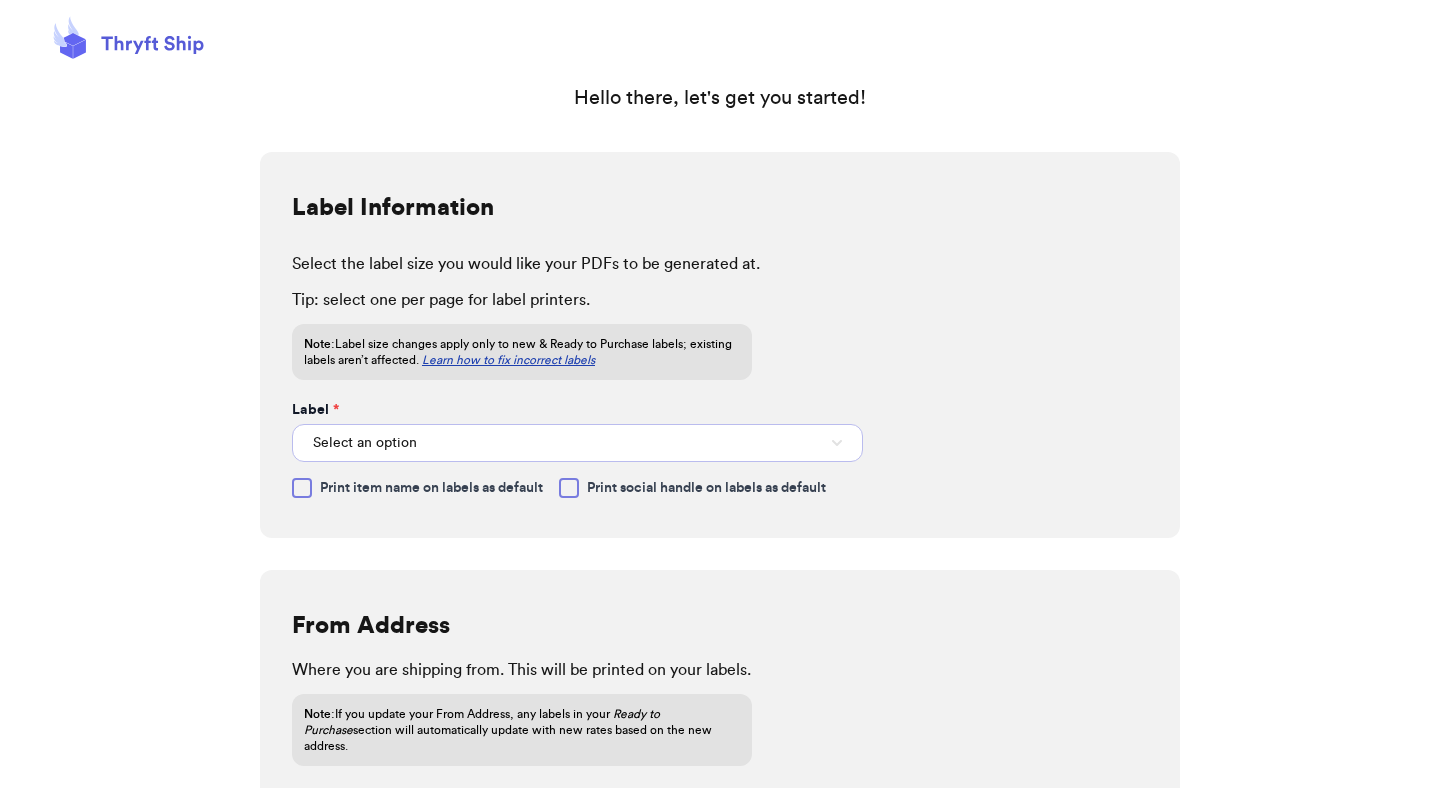 click on "Select an option" at bounding box center [577, 443] 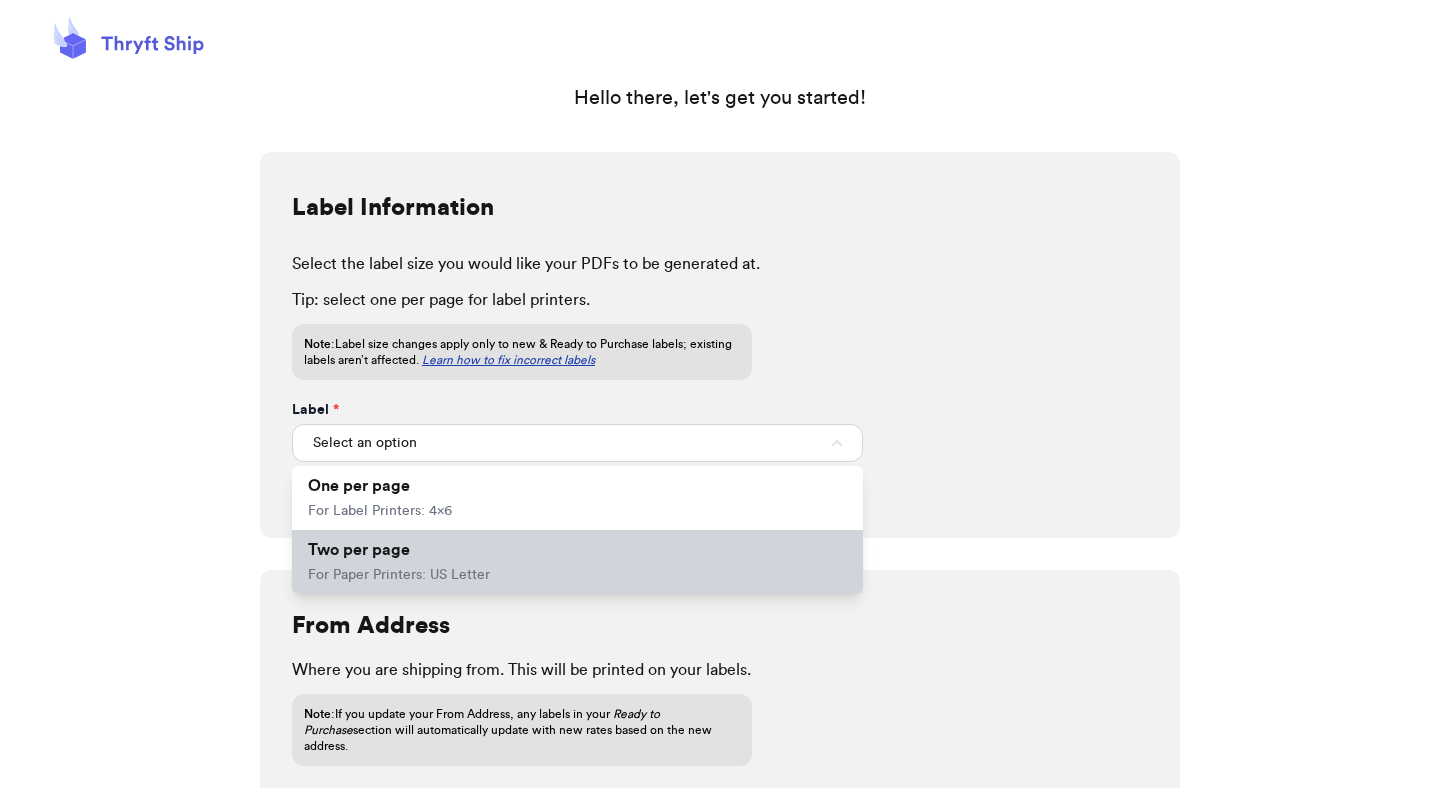 click on "Two per page For Paper Printers: US Letter" at bounding box center [577, 562] 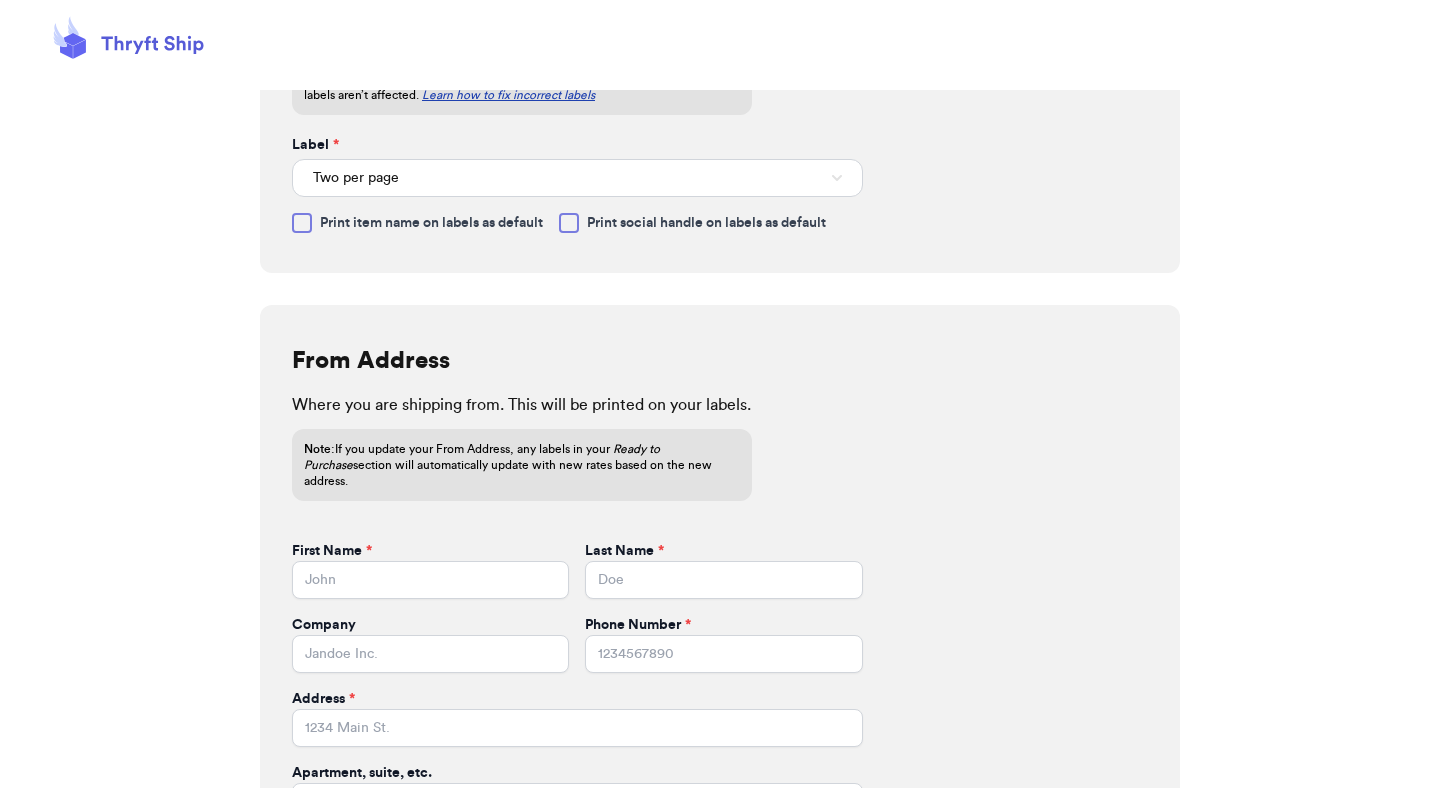 scroll, scrollTop: 416, scrollLeft: 0, axis: vertical 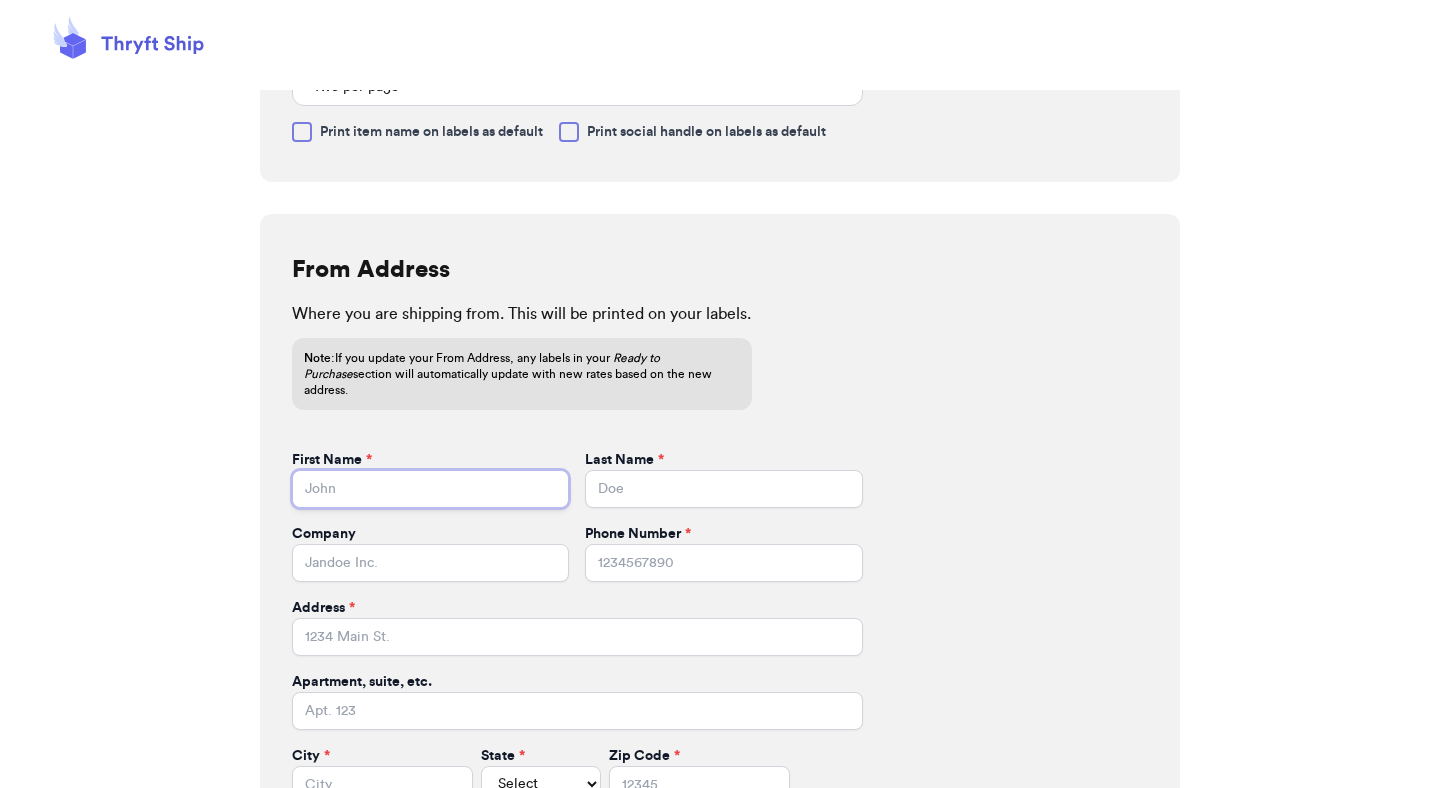 click on "First Name *" at bounding box center (430, 489) 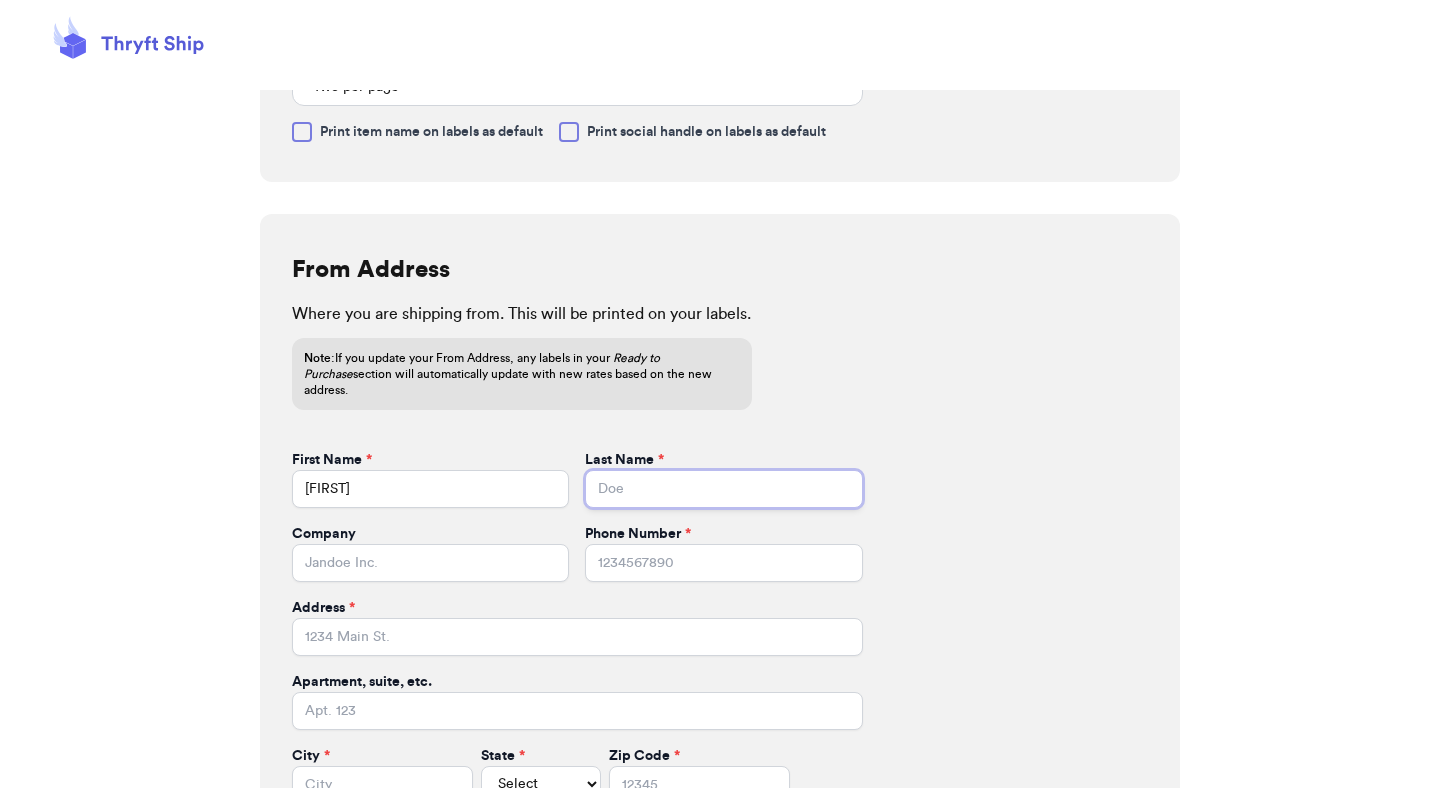 click on "Last Name *" at bounding box center [723, 489] 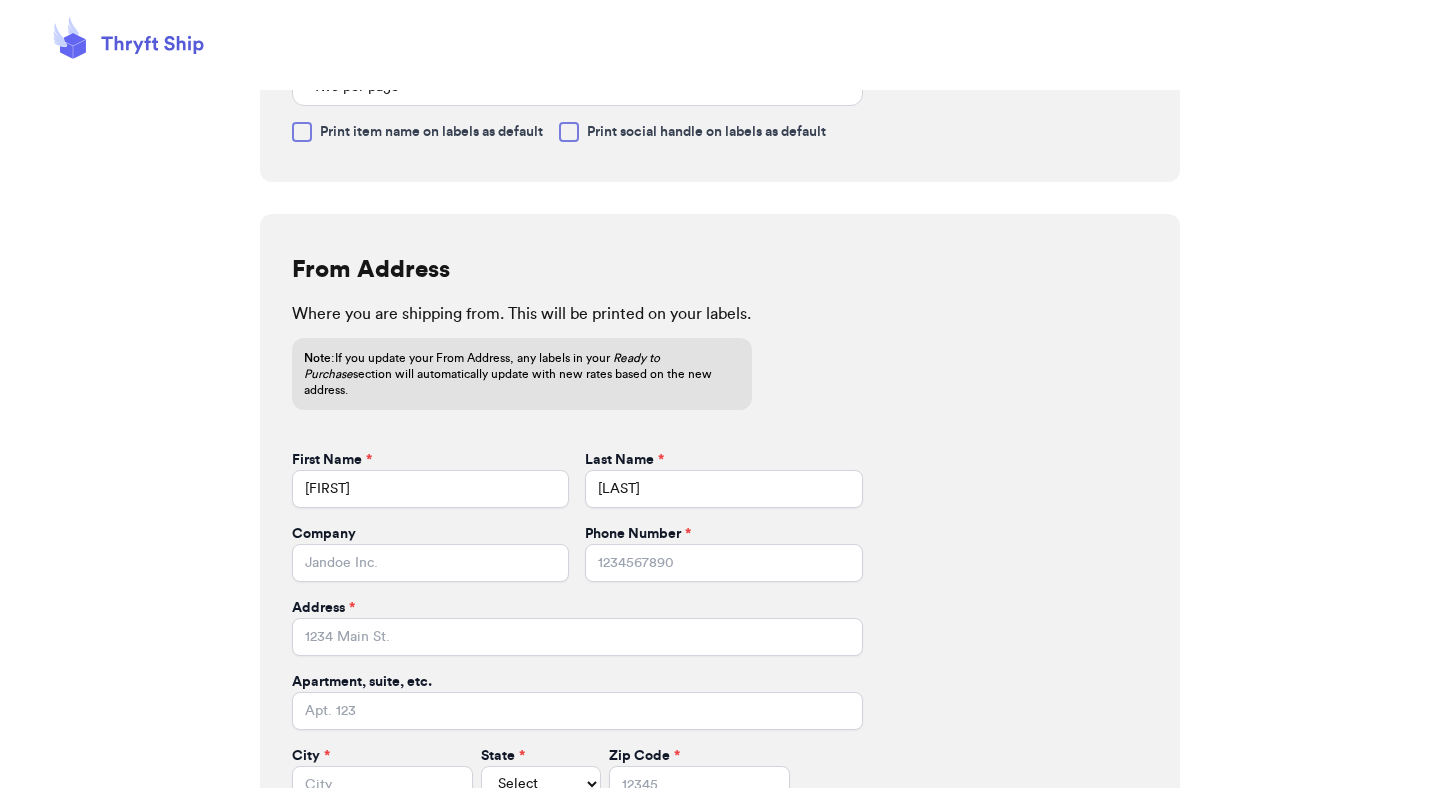 click on "Company" at bounding box center [430, 534] 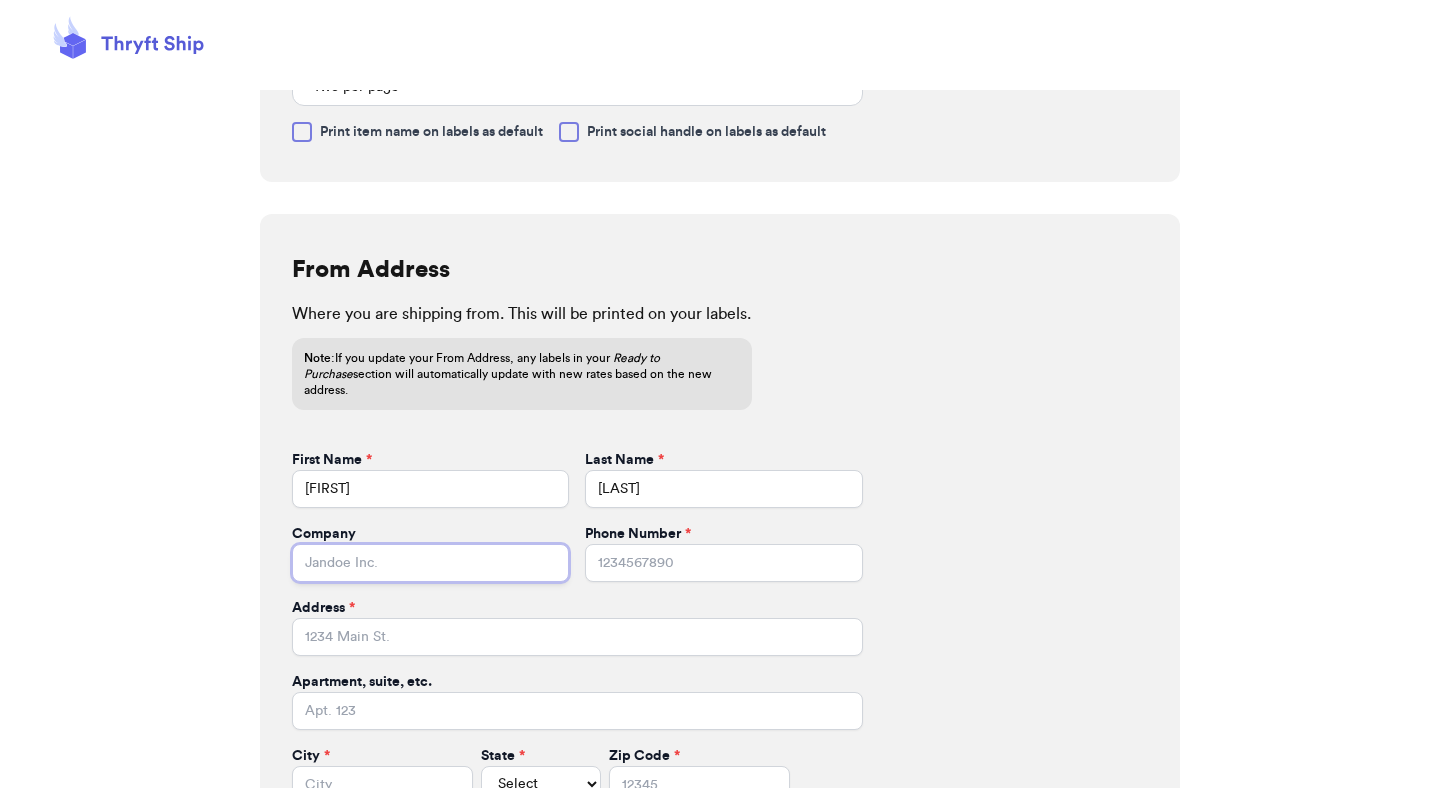 click on "Company" at bounding box center (430, 563) 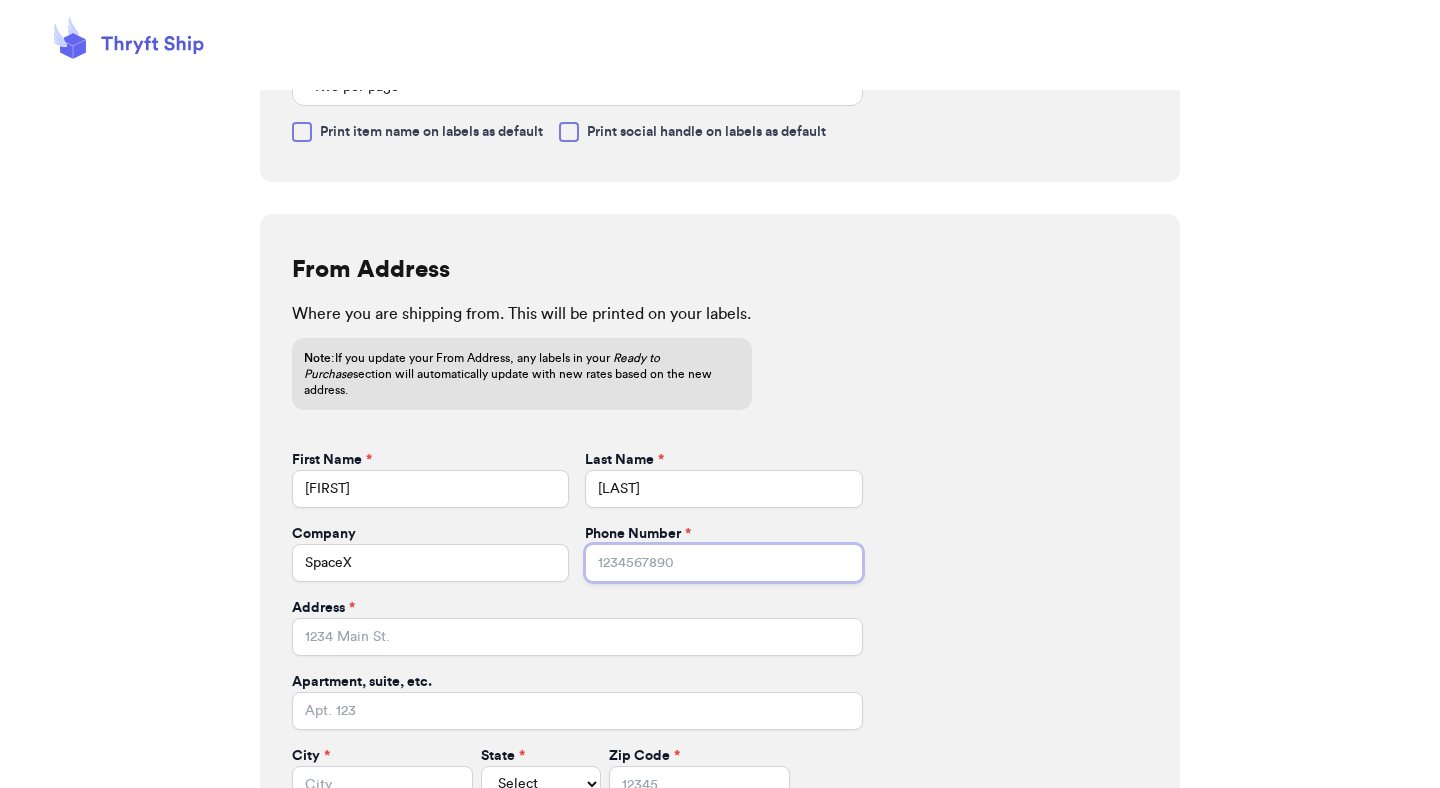 click on "Phone Number *" at bounding box center (723, 563) 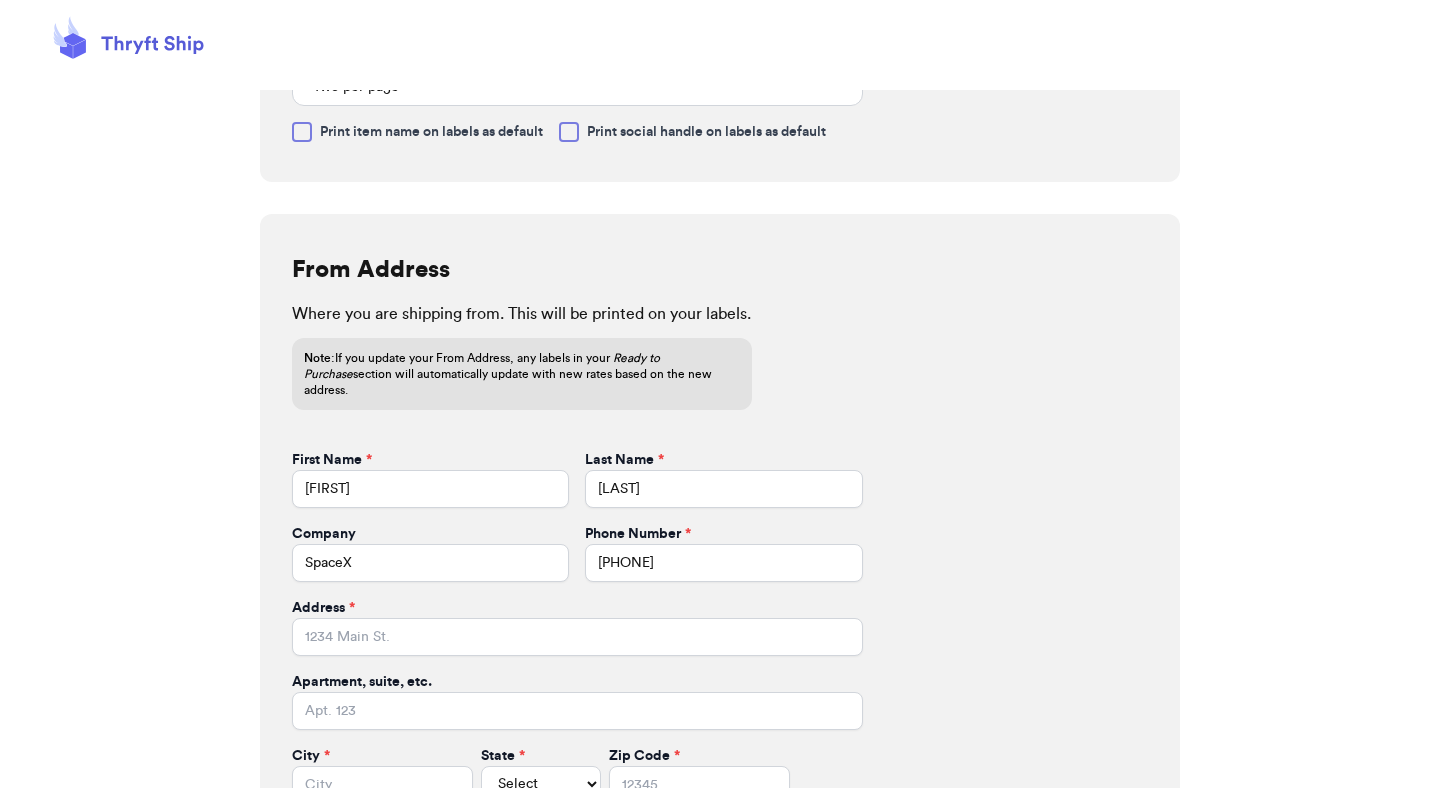 click on "First Name * [FIRST] Last Name * [LAST] Company SpaceX Phone Number * [PHONE] Address * Apartment, suite, etc. City * [CITY] State * Select AL AK AZ AR CA CO CT DE DC FL GA HI ID IL IN IA KS KY LA ME MD MA MI MN MS MO MT NE NV NH NJ NM NY NC ND OH OK OR PA RI SC SD TN TX UT VT VA WA WV WI WY Zip Code *" at bounding box center (577, 627) 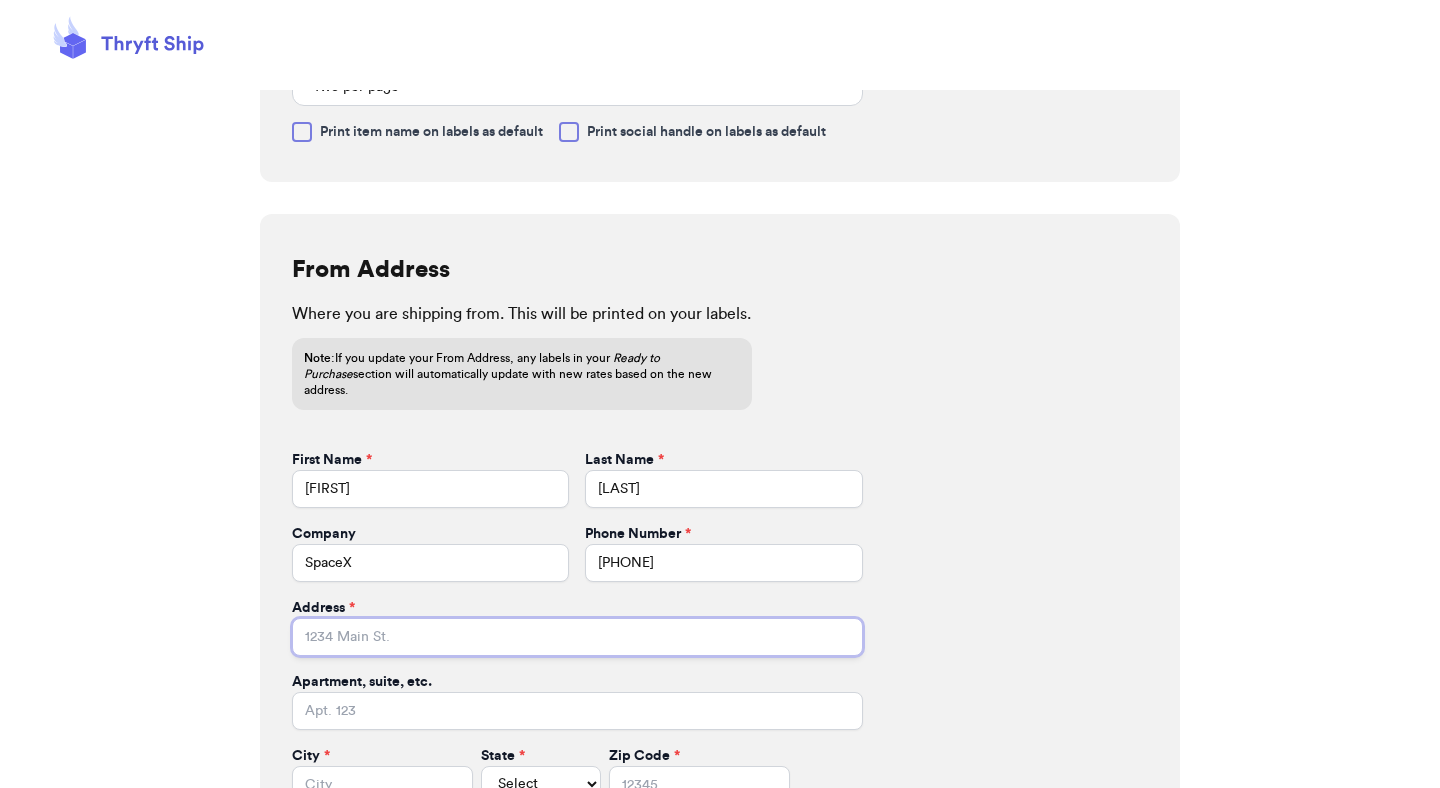 click on "Address *" at bounding box center (577, 637) 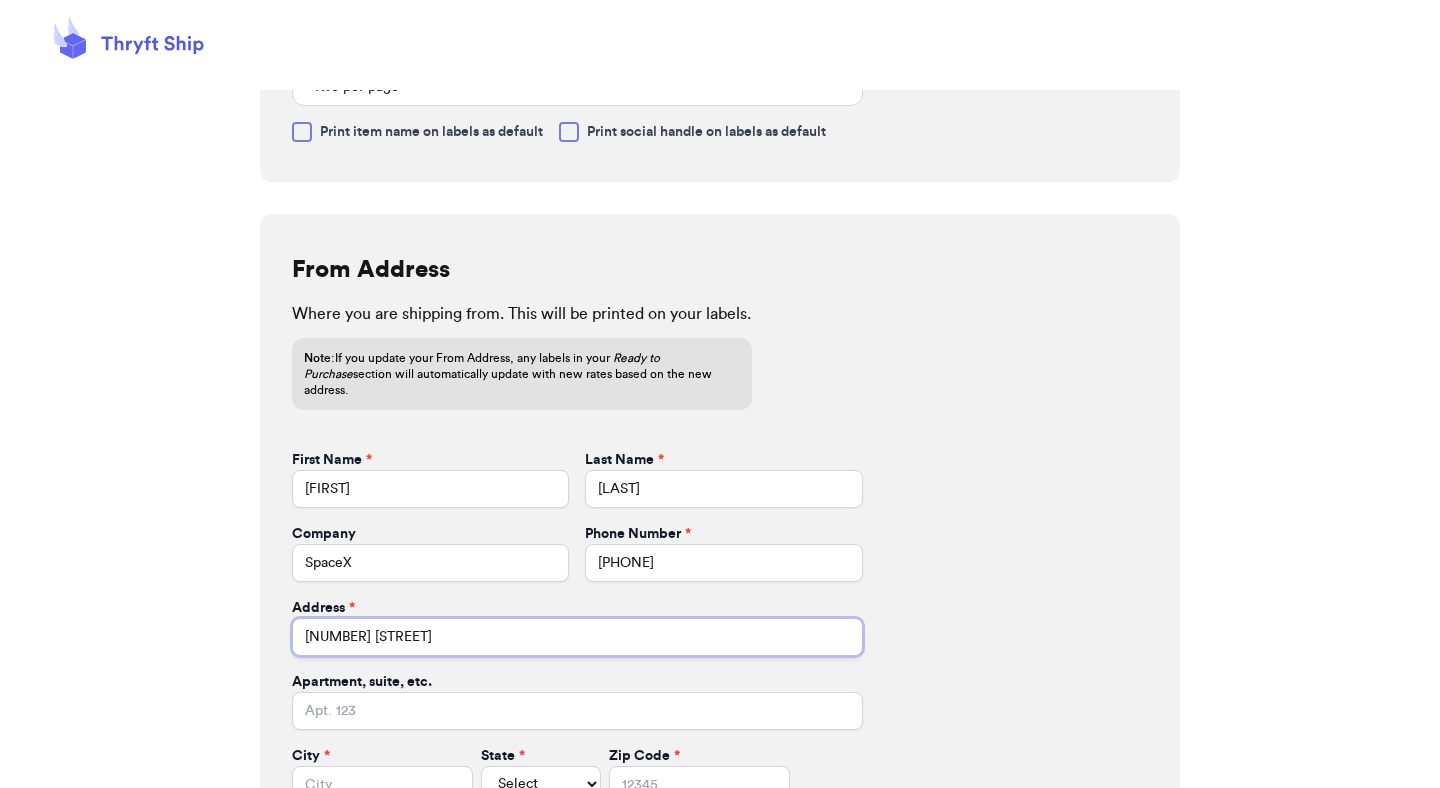 scroll, scrollTop: 547, scrollLeft: 0, axis: vertical 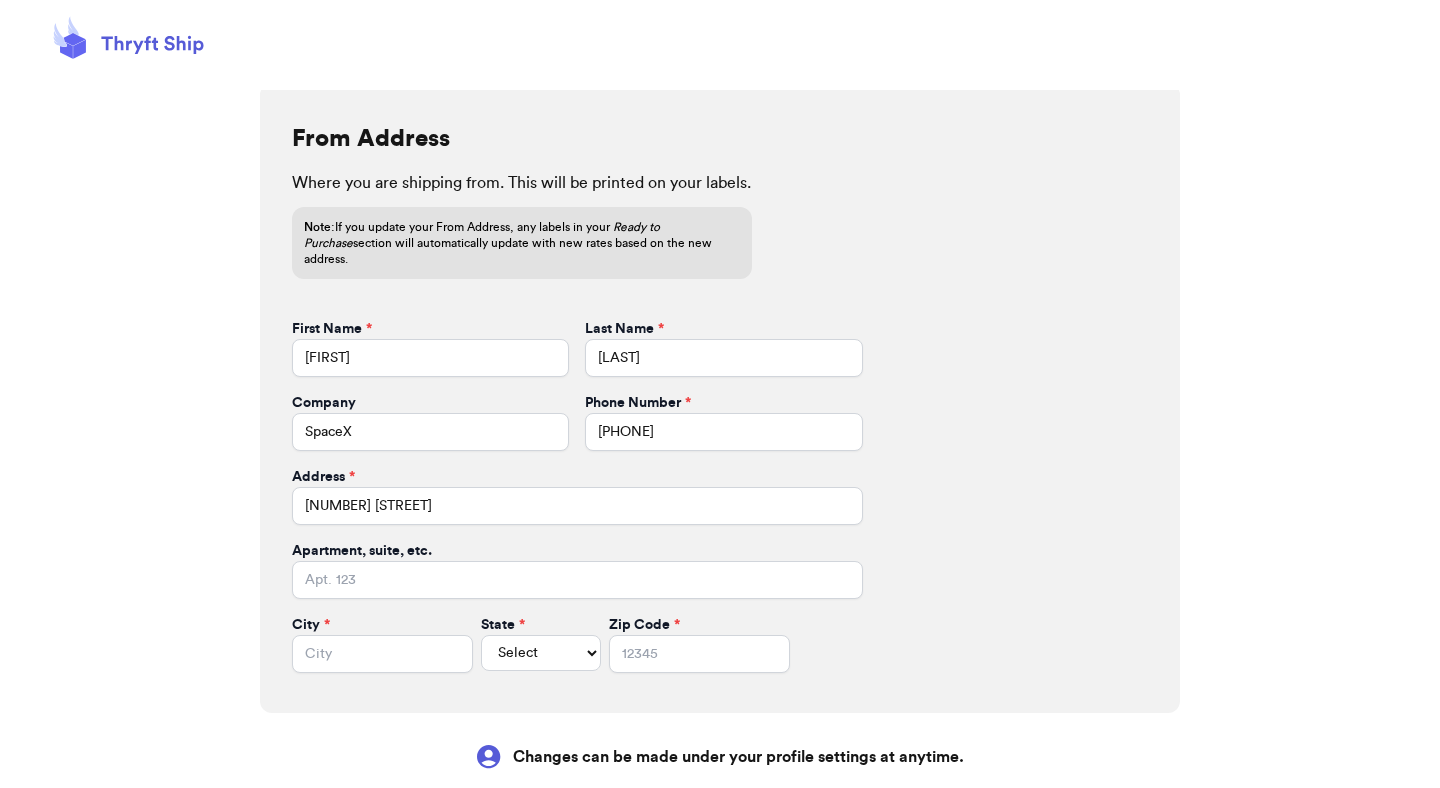 click on "First Name * [FIRST] Last Name * [LAST] Company SpaceX Phone Number * [PHONE] Address * [NUMBER] [STREET] Apartment, suite, etc. City * [CITY] State * Select AL AK AZ AR CA CO CT DE DC FL GA HI ID IL IN IA KS KY LA ME MD MA MI MN MS MO MT NE NV NH NJ NM NY NC ND OH OK OR PA RI SC SD TN TX UT VT VA WA WV WI WY Zip Code * [ZIP]" at bounding box center (577, 496) 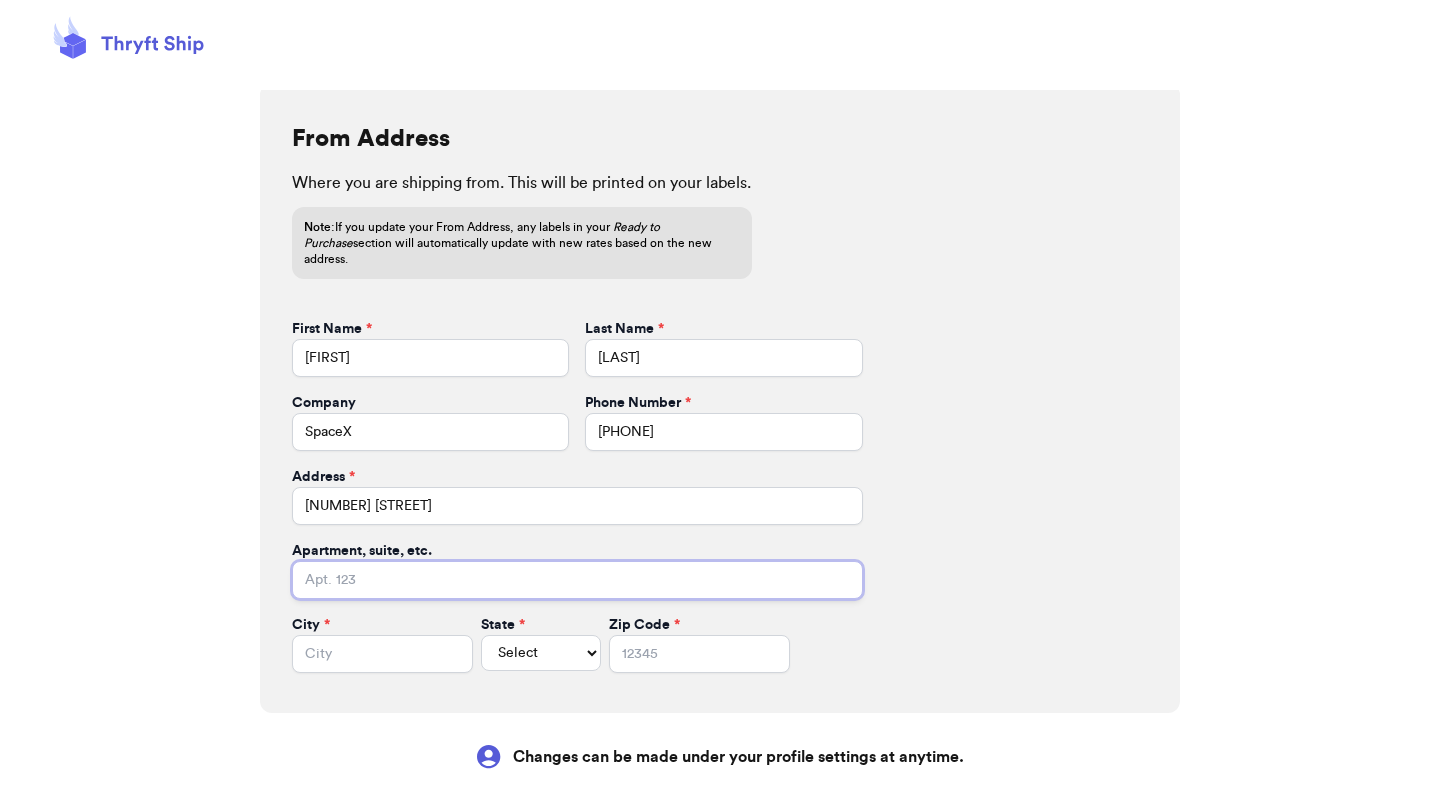 click on "Apartment, suite, etc." at bounding box center [577, 580] 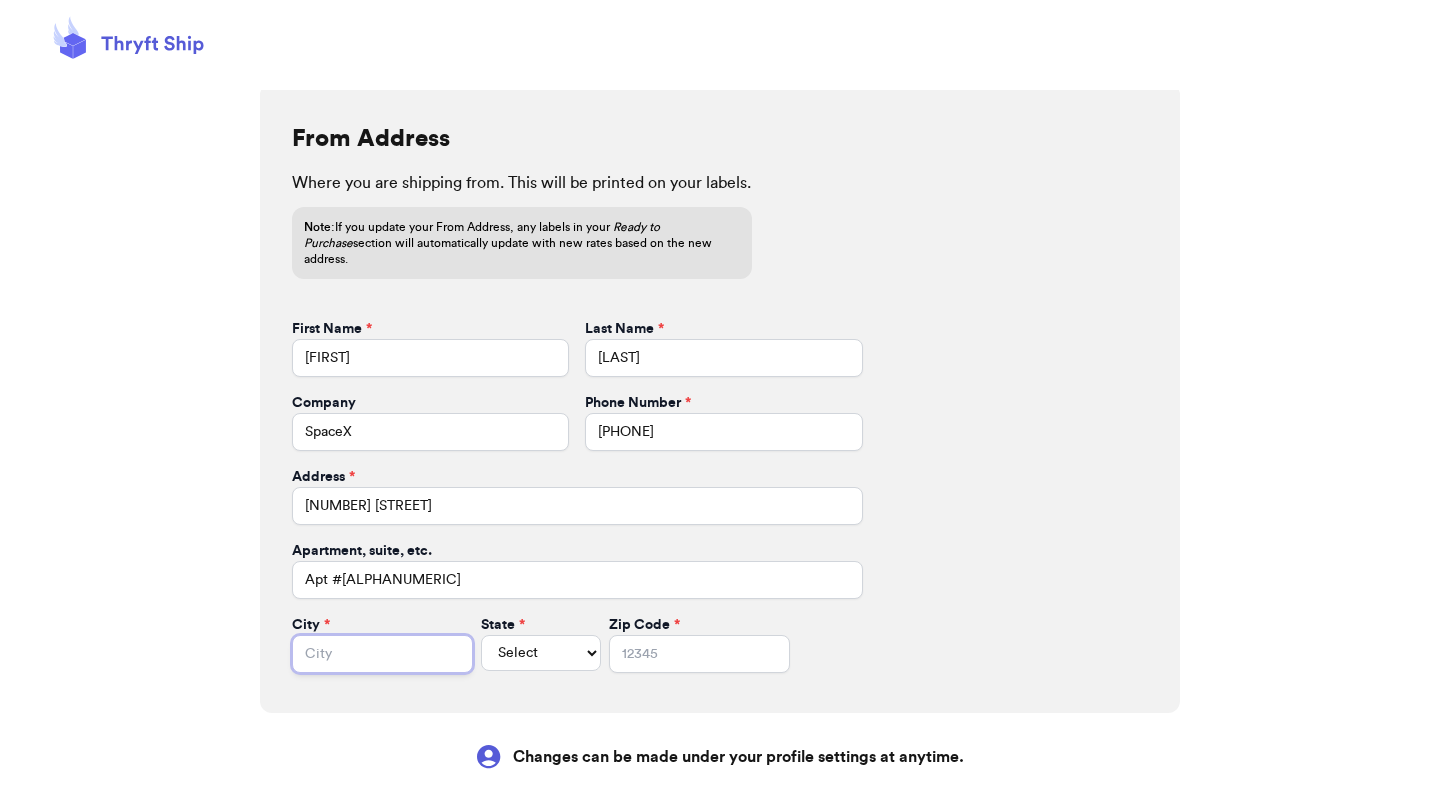 click on "City *" at bounding box center (382, 654) 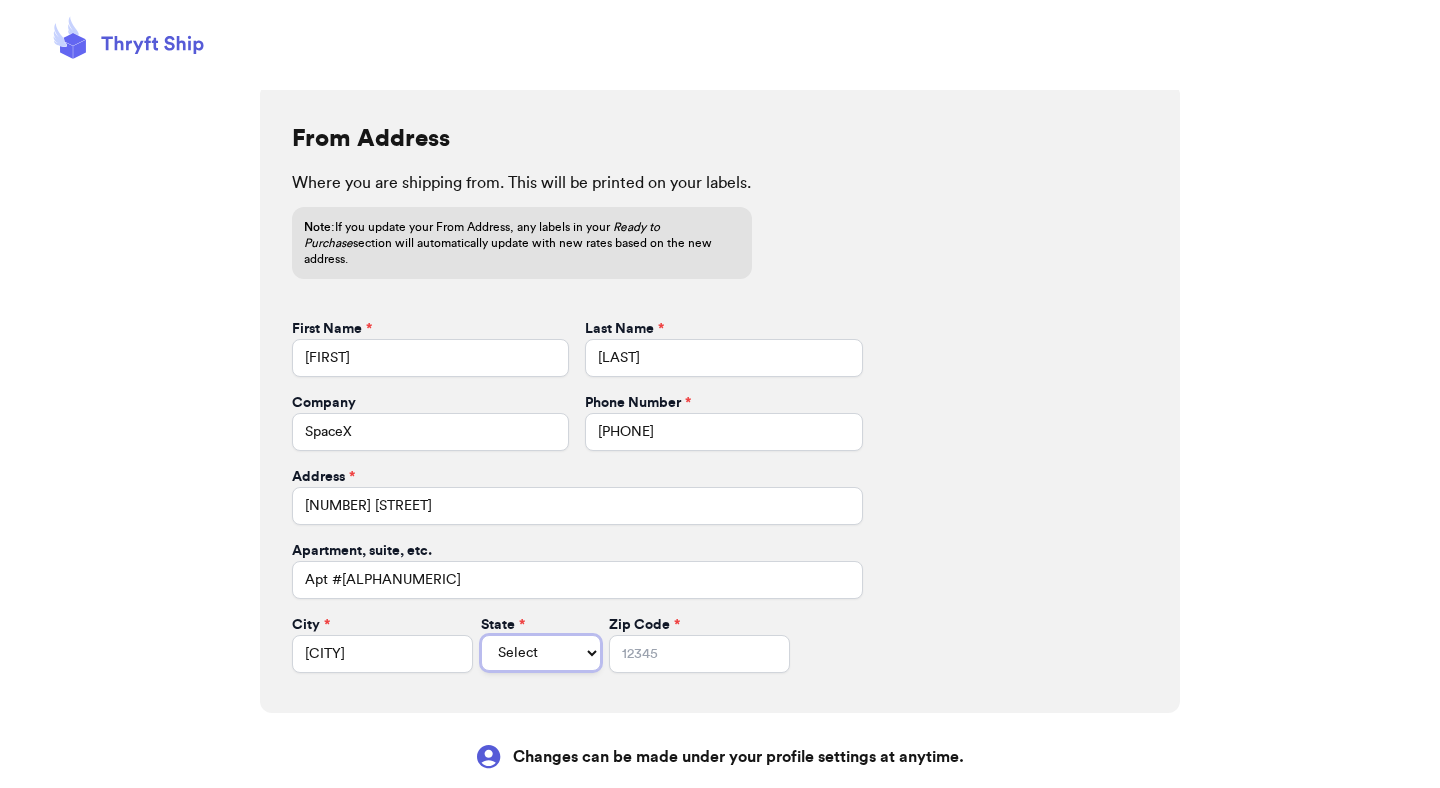click on "Select AL AK AZ AR CA CO CT DE DC FL GA HI ID IL IN IA KS KY LA ME MD MA MI MN MS MO MT NE NV NH NJ NM NY NC ND OH OK OR PA RI SC SD TN TX UT VT VA WA WV WI WY" at bounding box center (541, 653) 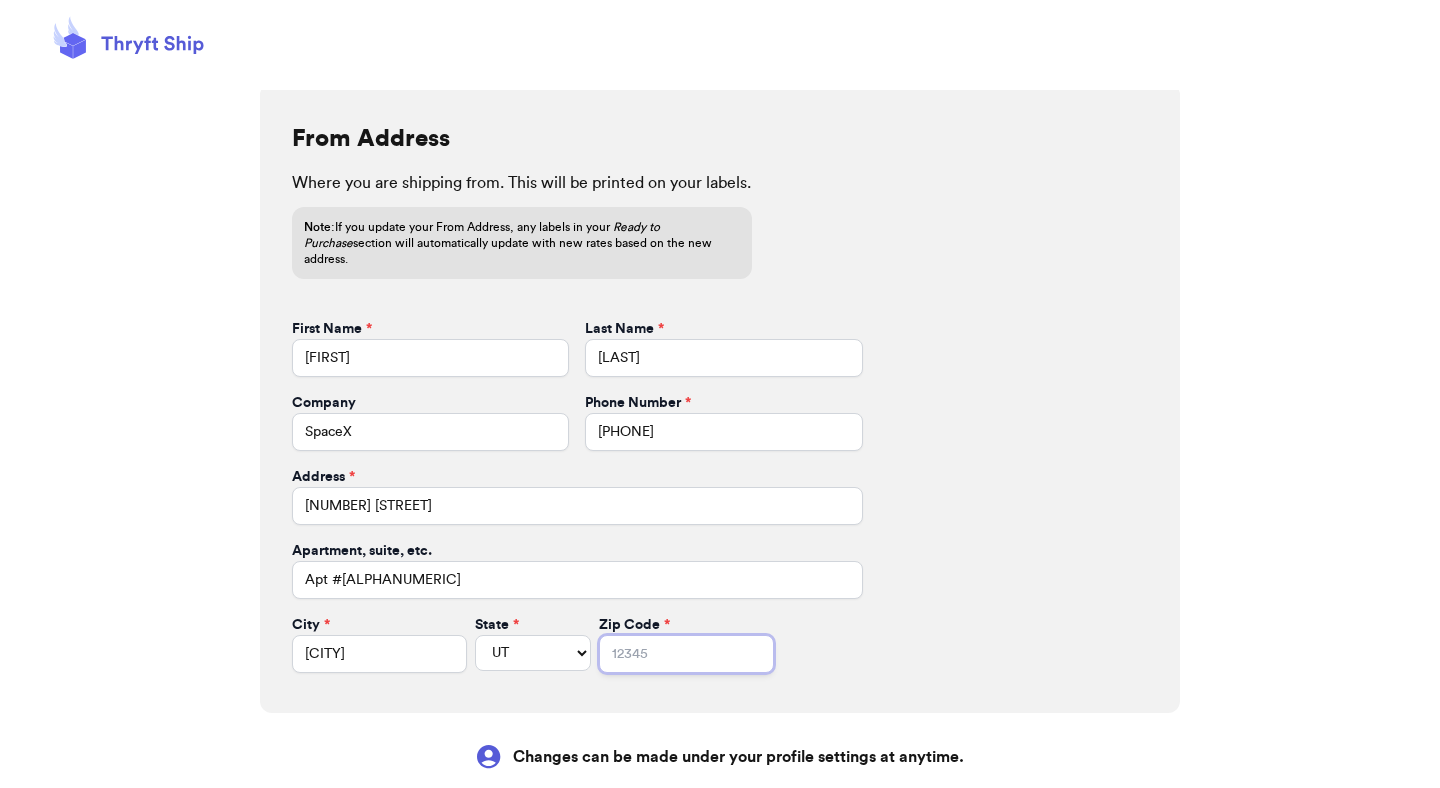 click on "Zip Code *" at bounding box center (686, 654) 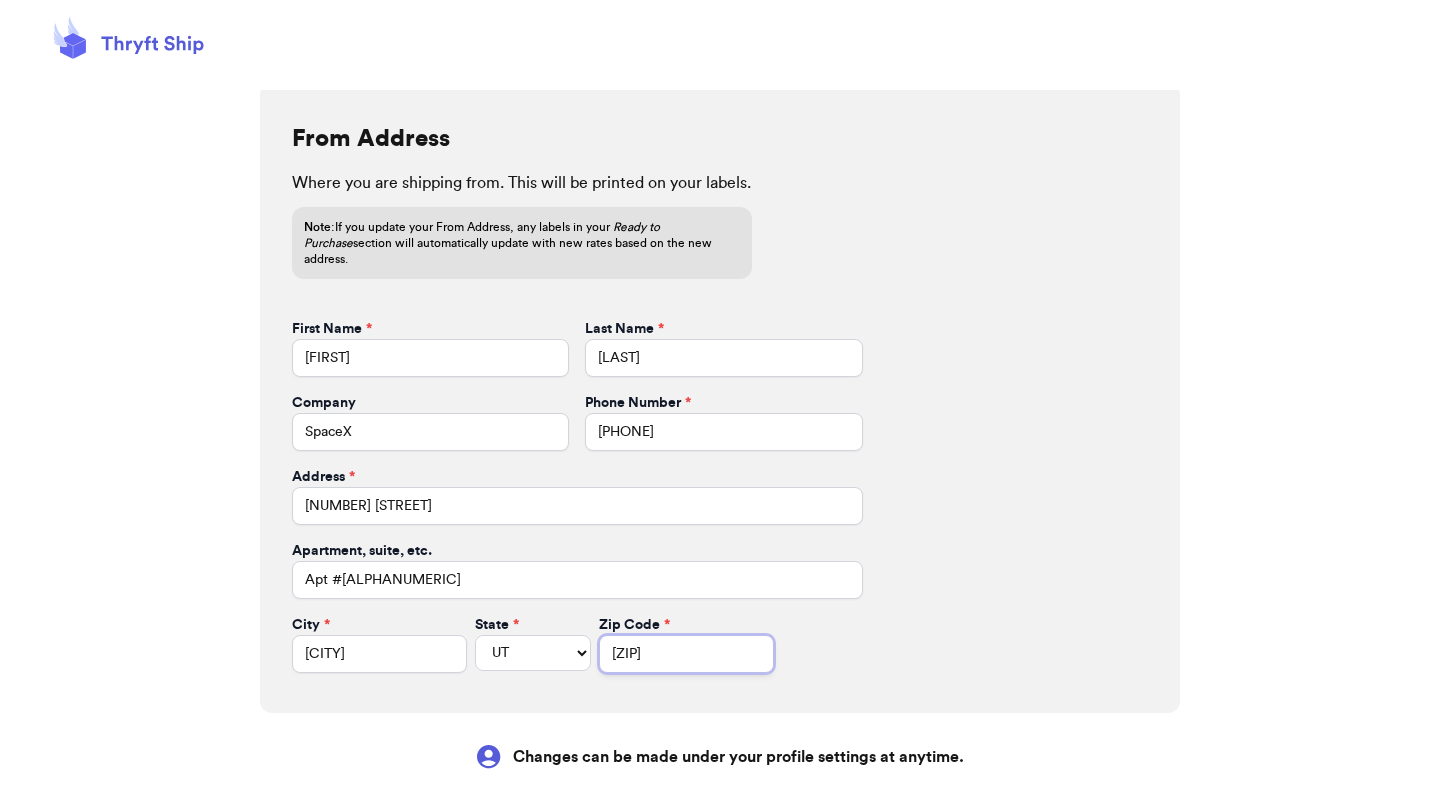 scroll, scrollTop: 651, scrollLeft: 0, axis: vertical 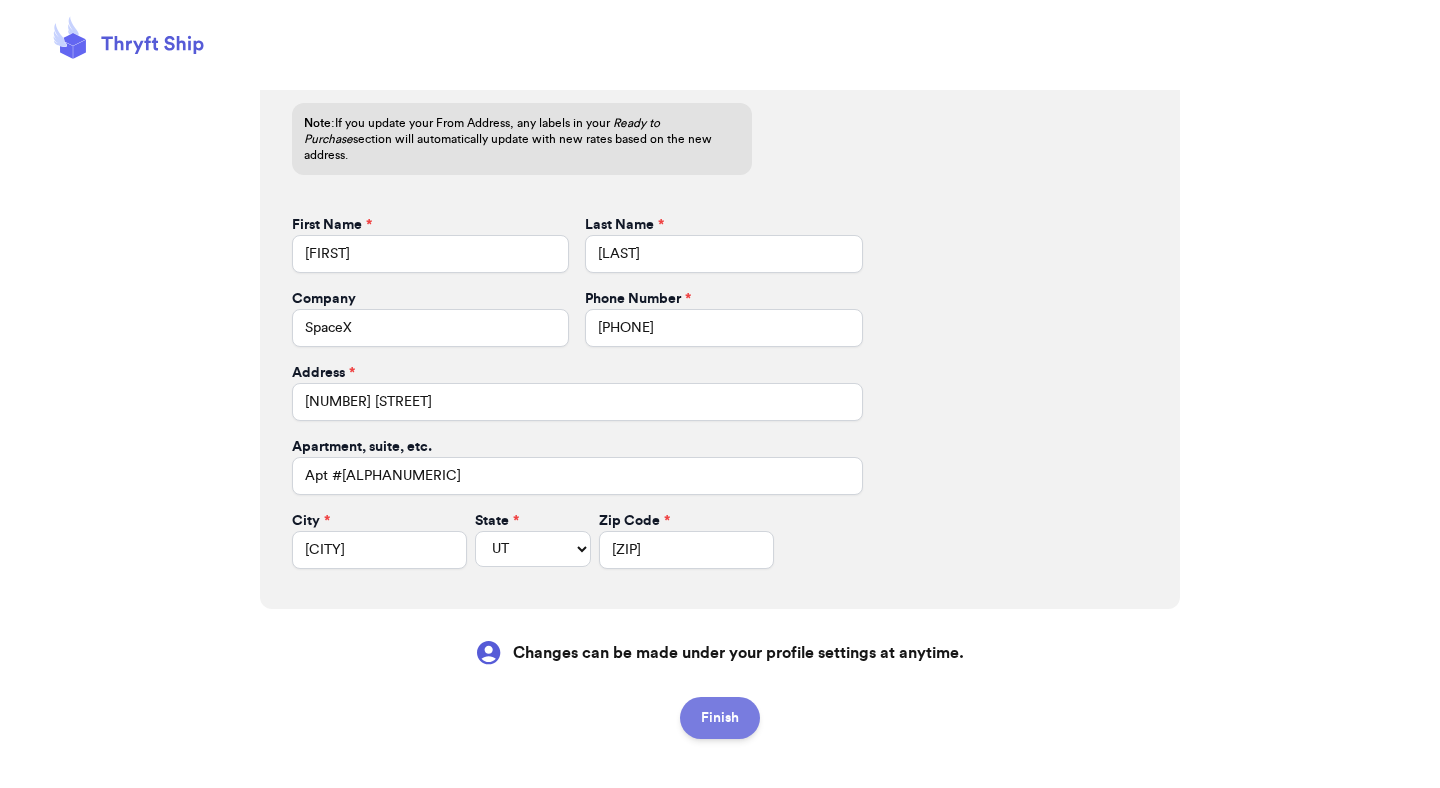 click on "Finish" at bounding box center [720, 718] 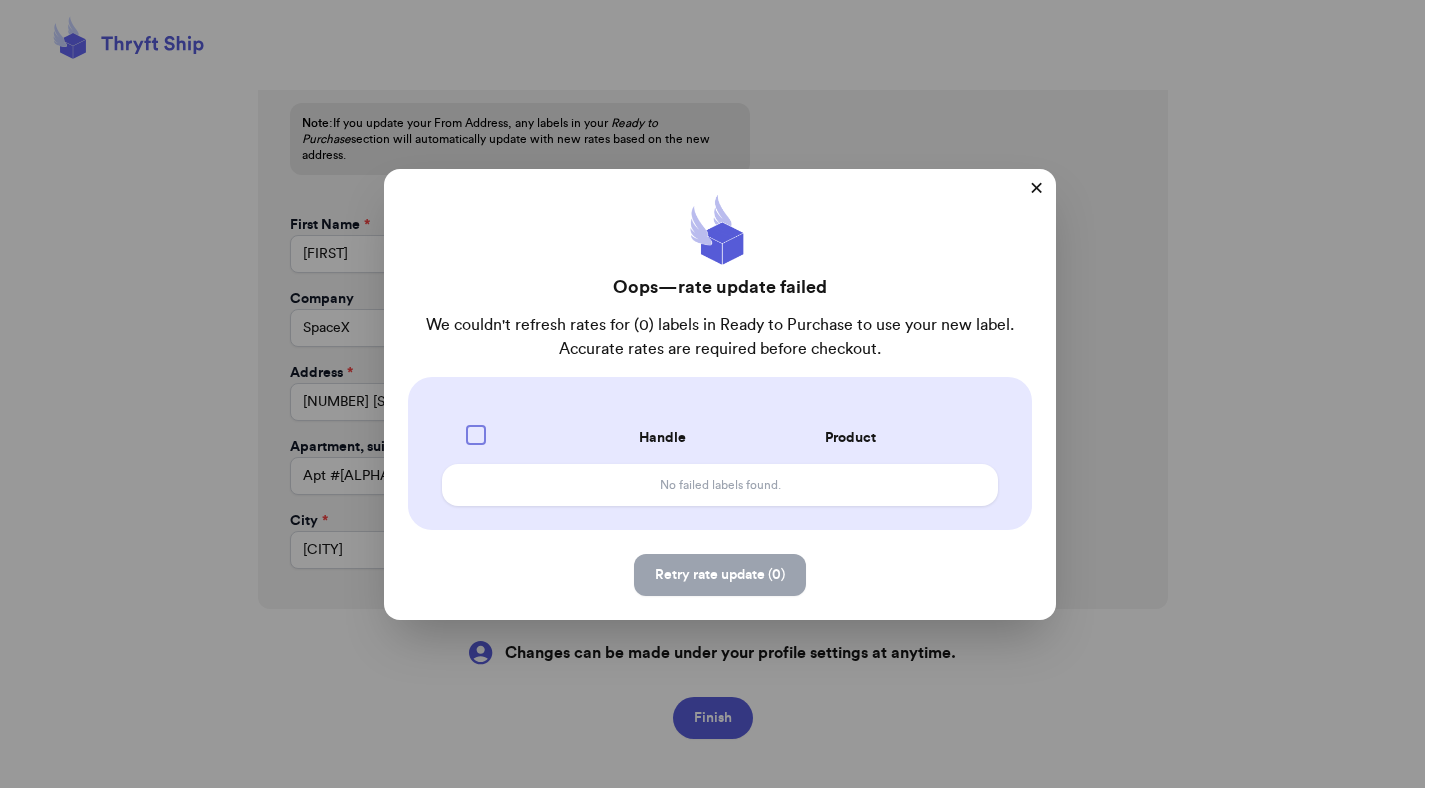 type 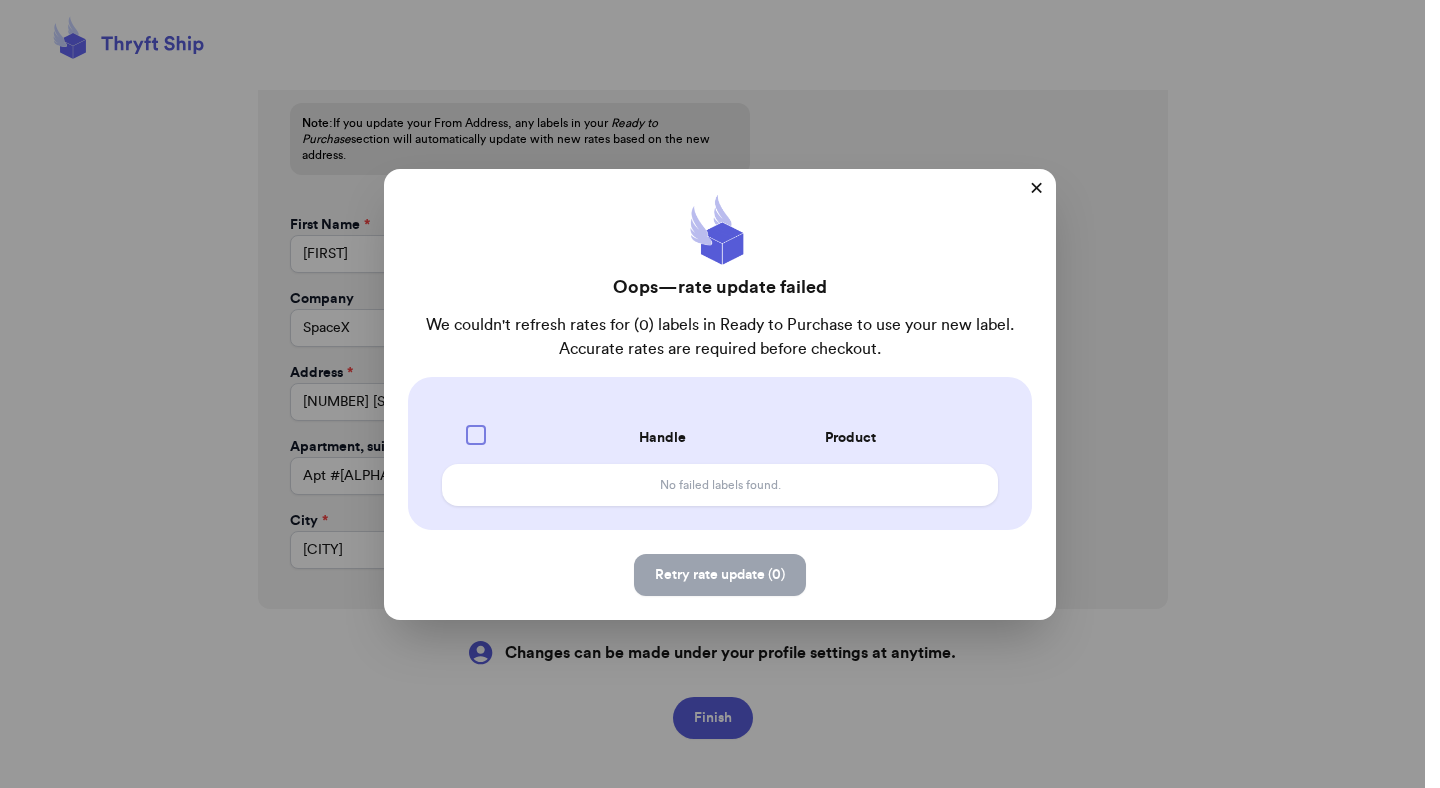 type 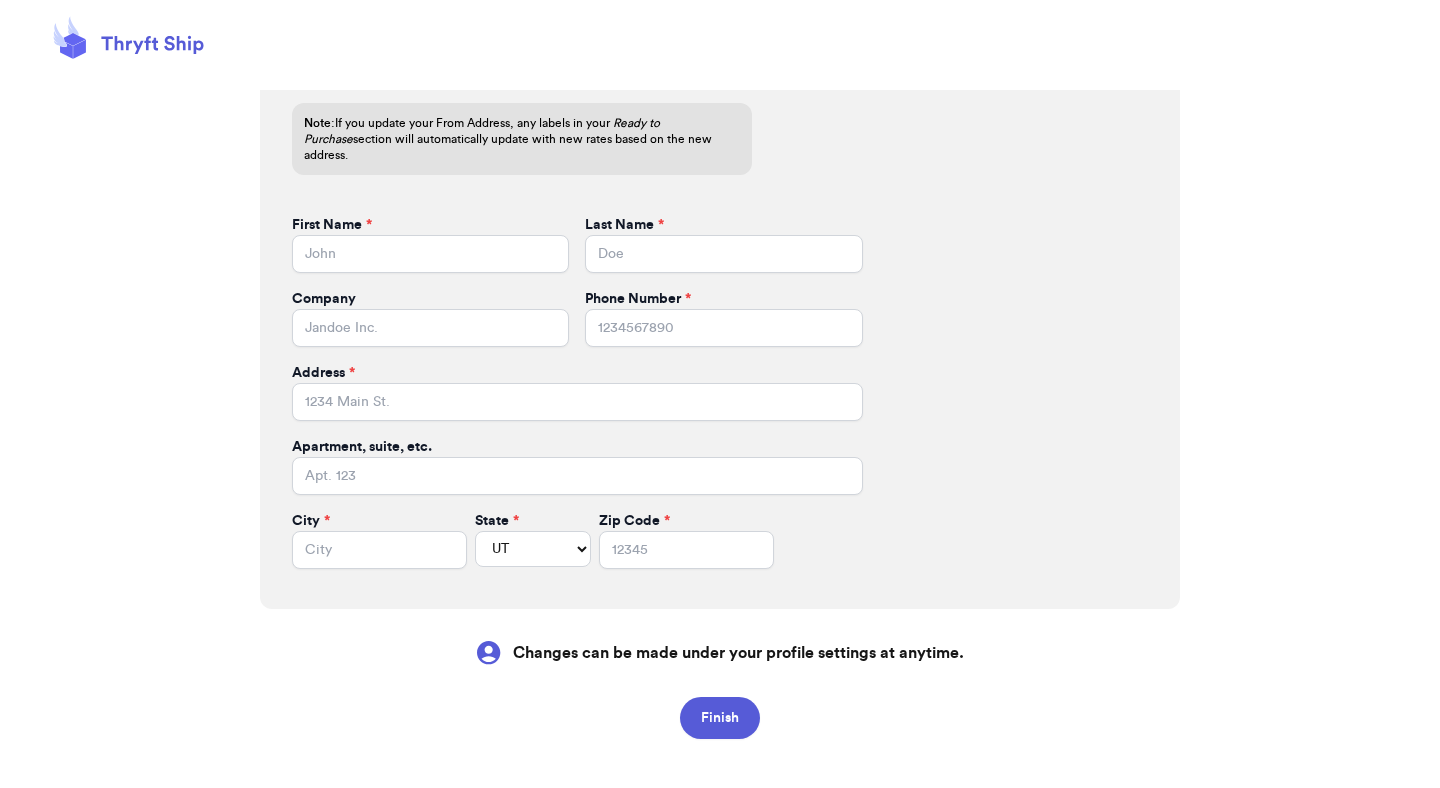 select 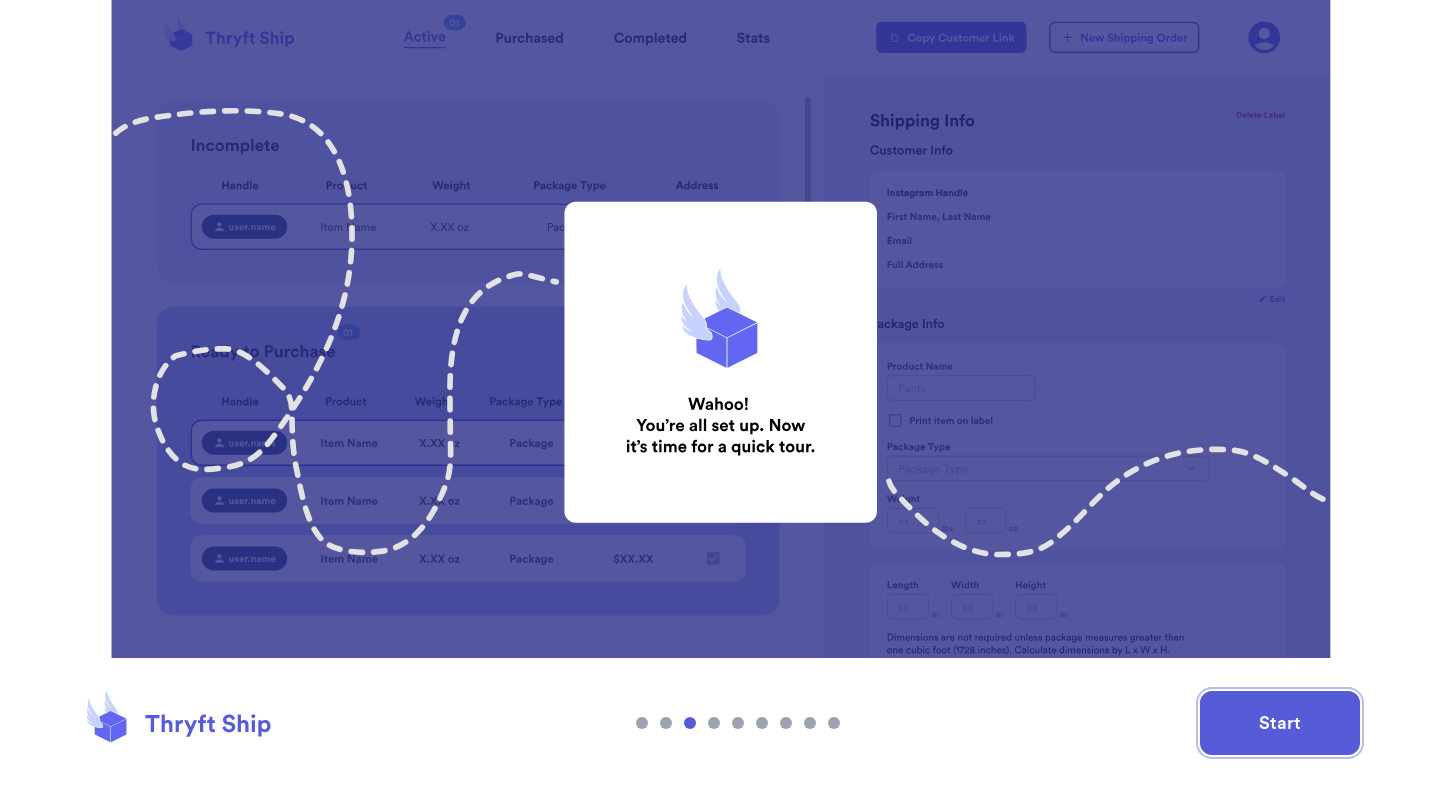 click on "Start" at bounding box center [1280, 723] 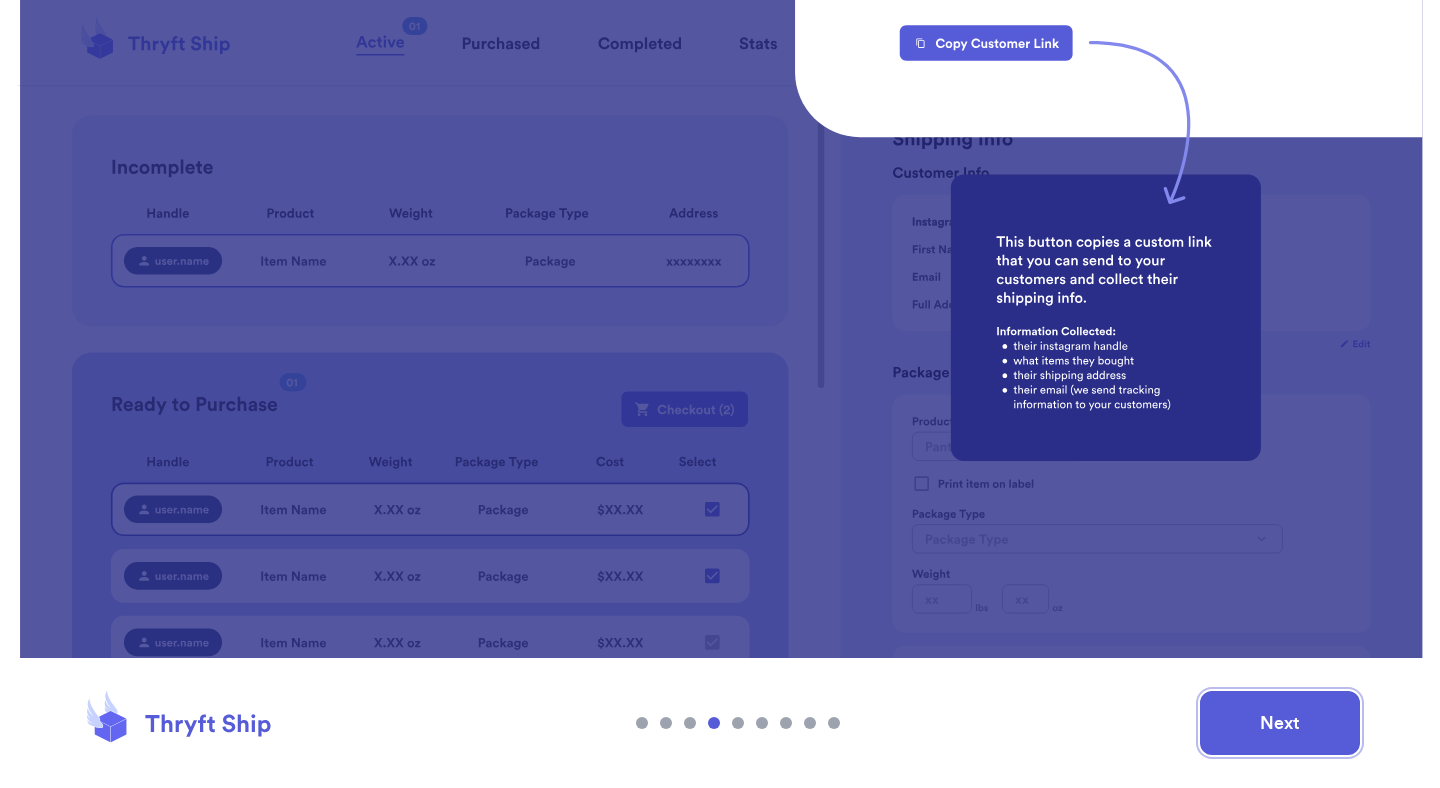 click on "Next" at bounding box center (1280, 723) 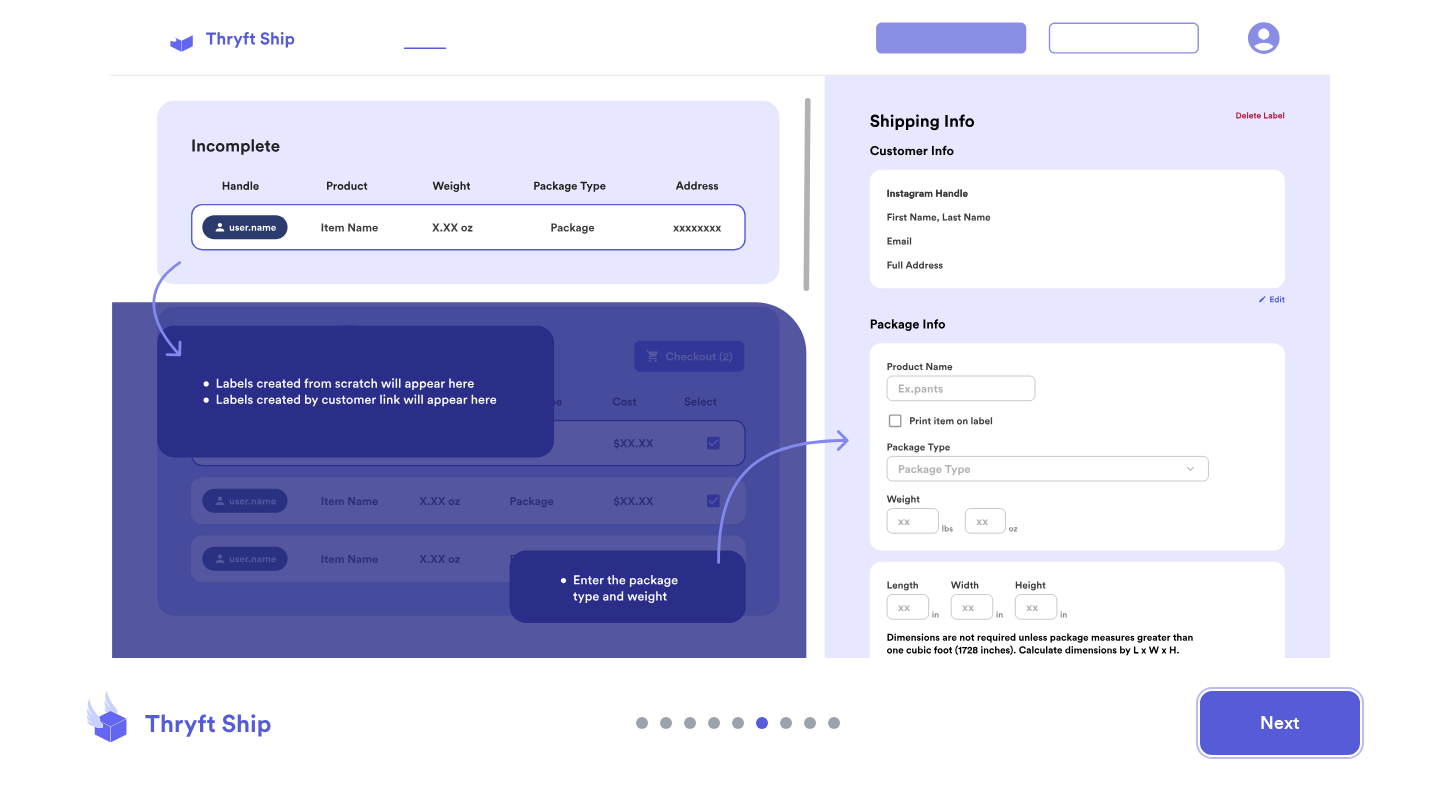 click on "Next" at bounding box center (1280, 723) 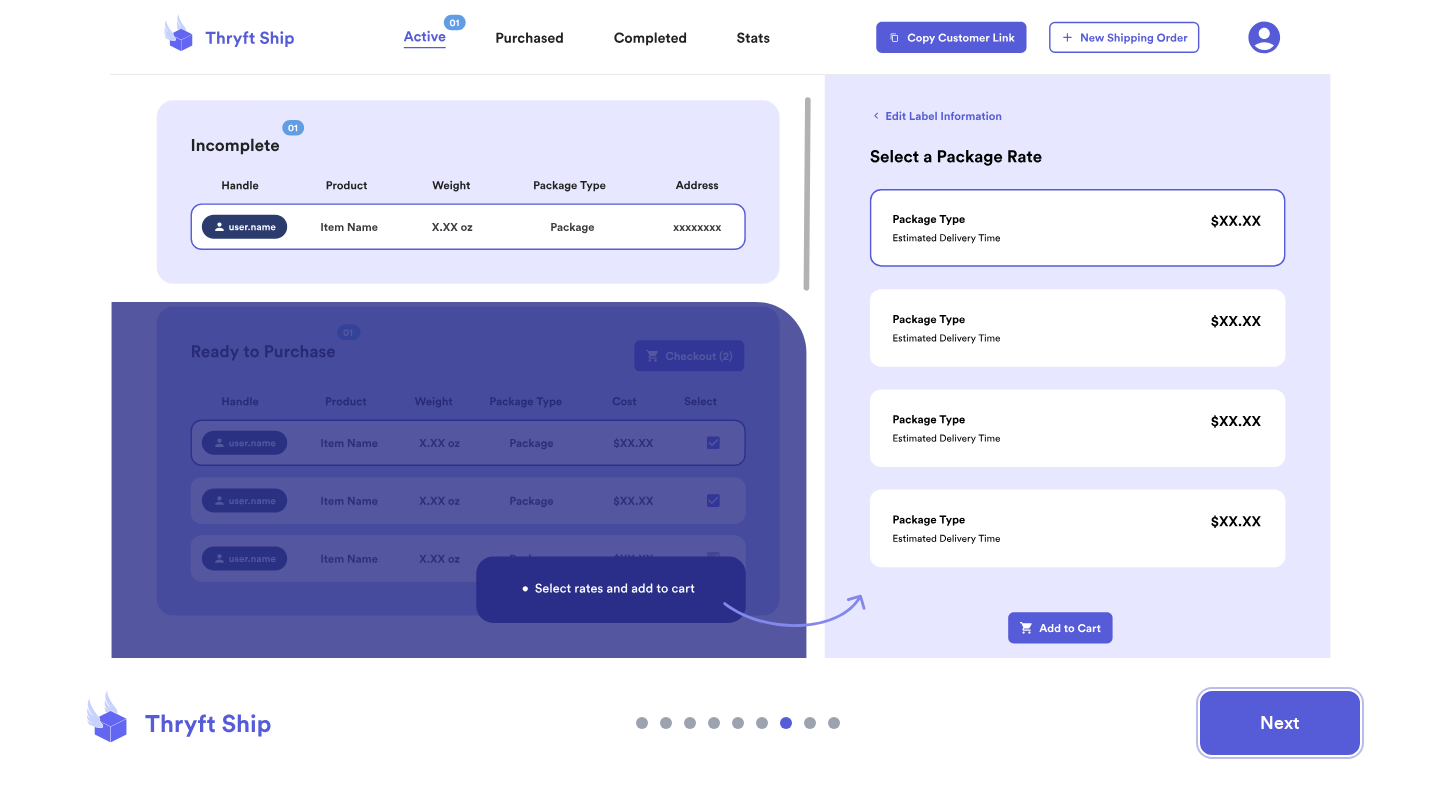 click on "Next" at bounding box center [1280, 723] 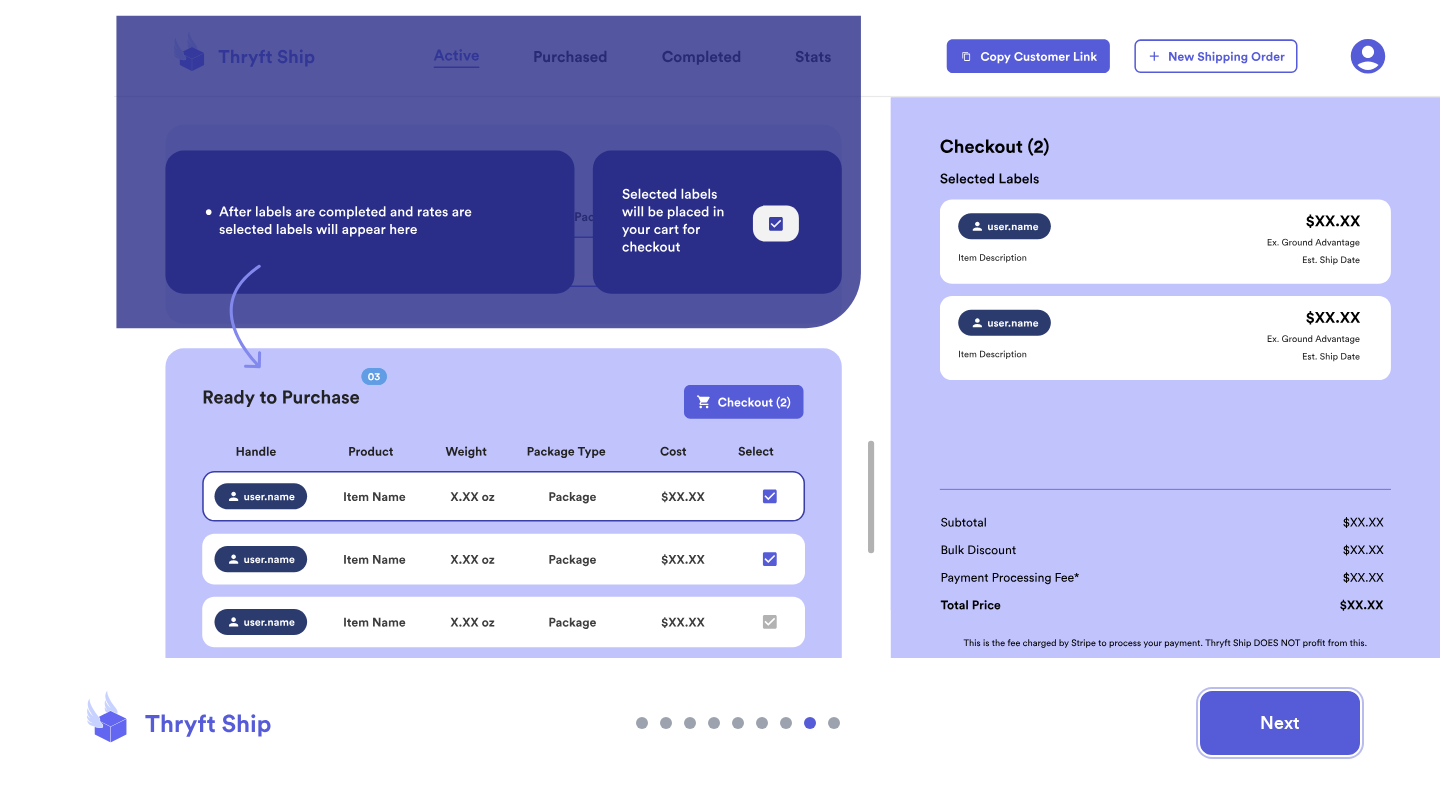 click on "Next" at bounding box center (1280, 723) 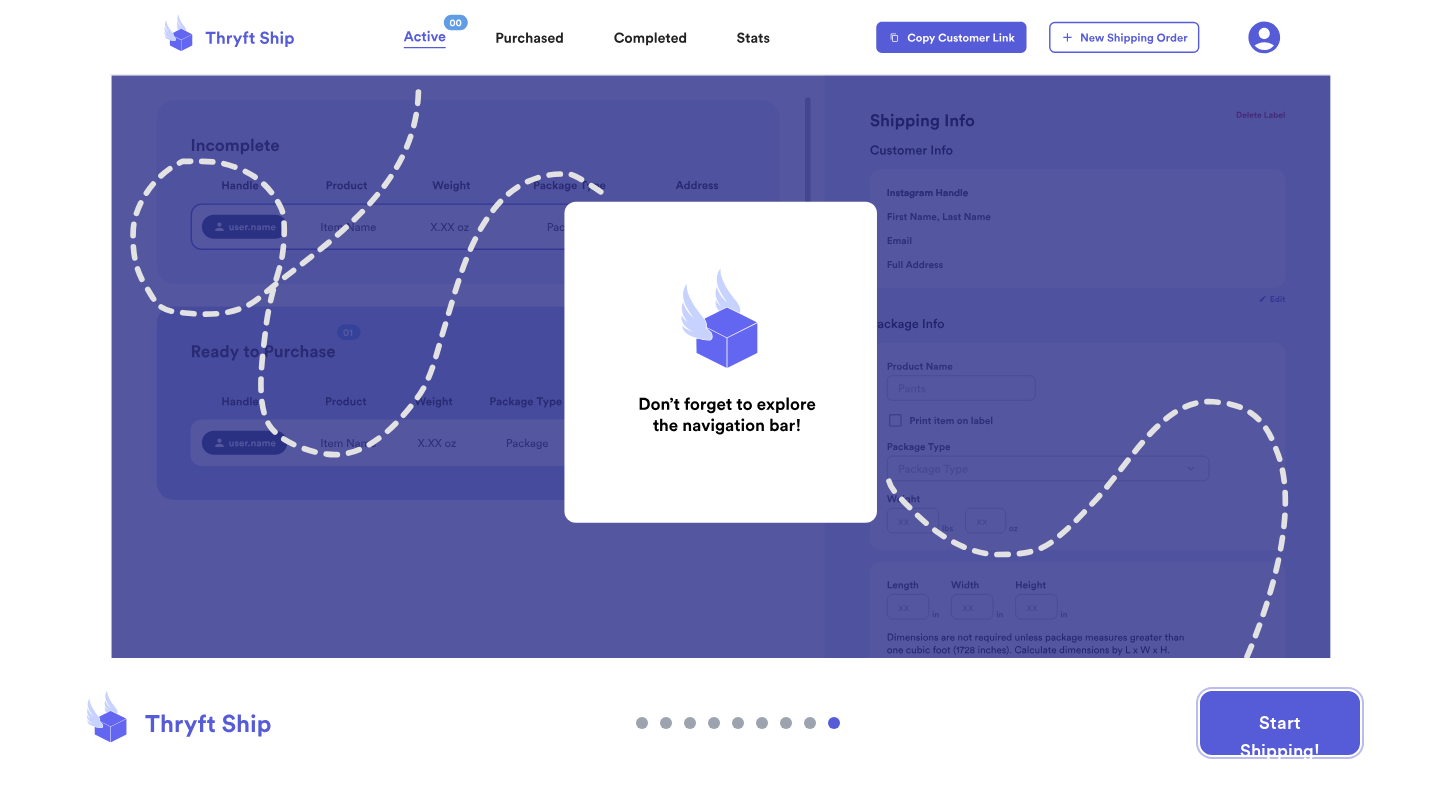 click on "Start Shipping!" at bounding box center (1280, 723) 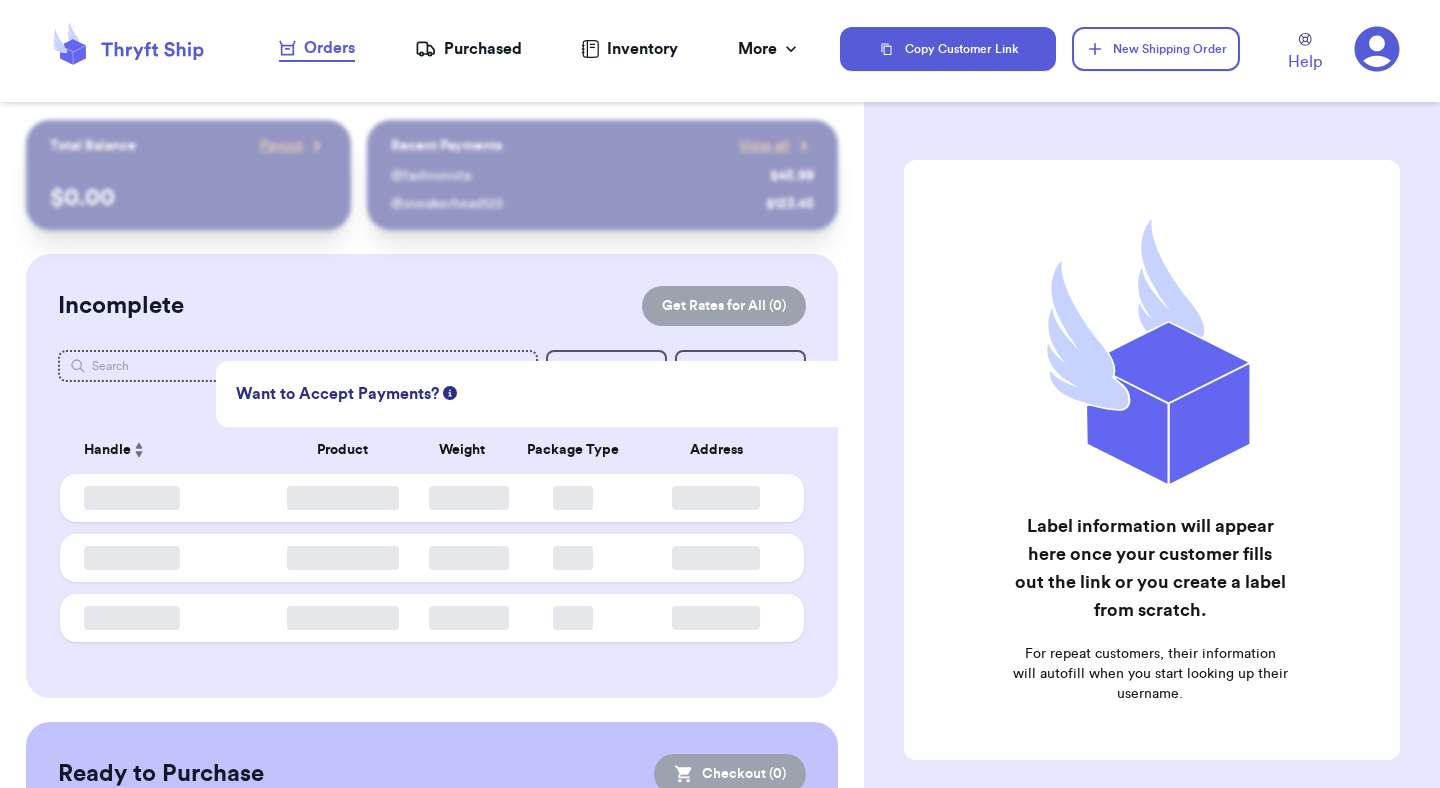 scroll, scrollTop: 0, scrollLeft: 0, axis: both 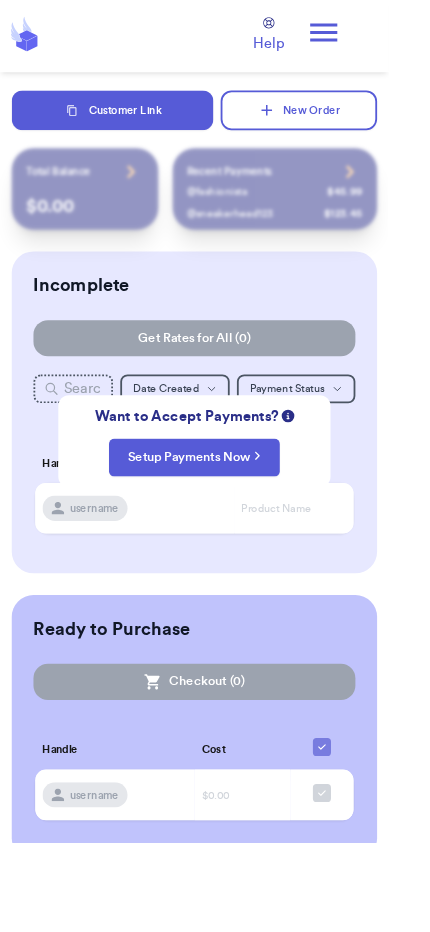 click on "Setup Payments Now" at bounding box center [215, 506] 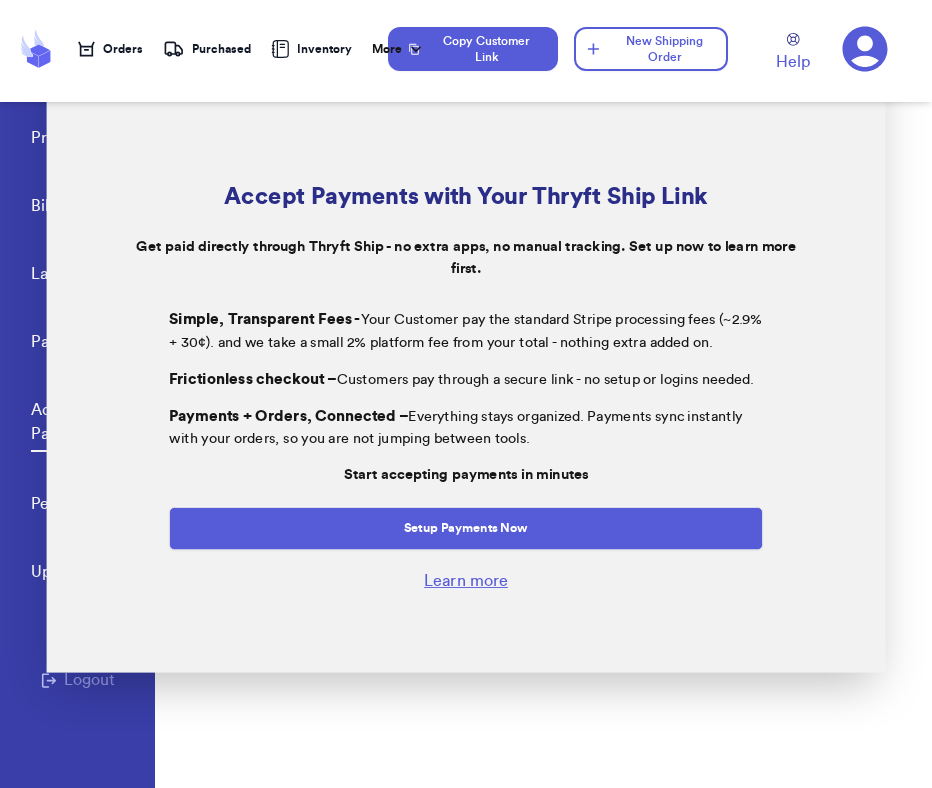 click on "Setup Payments Now" at bounding box center (466, 528) 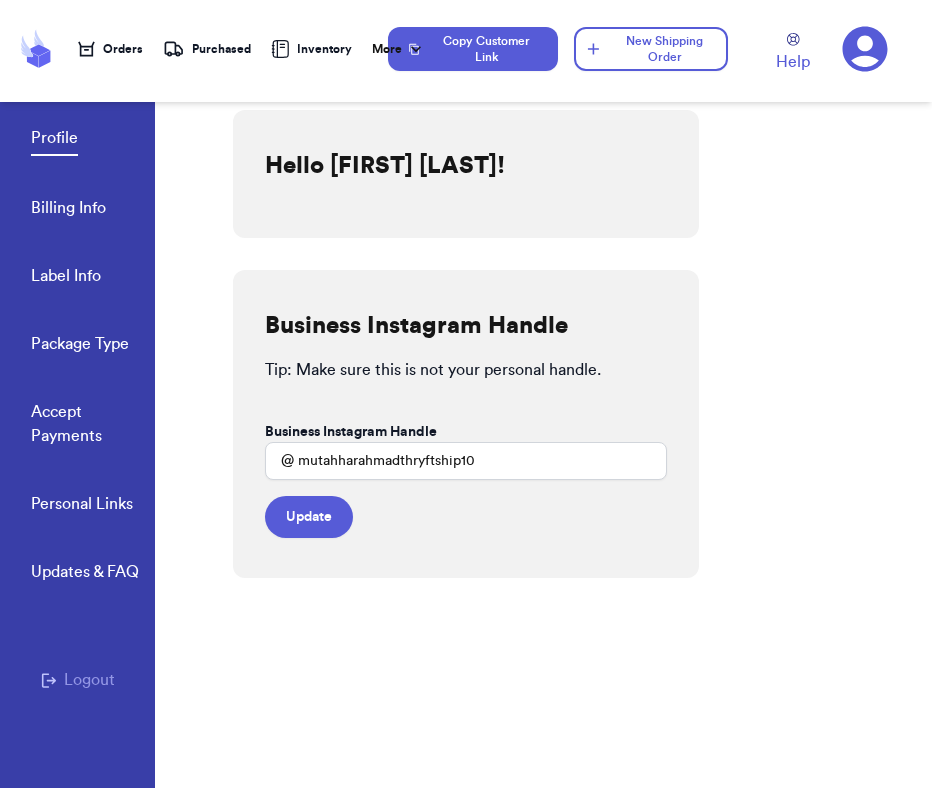 click on "Accept Payments" at bounding box center (93, 426) 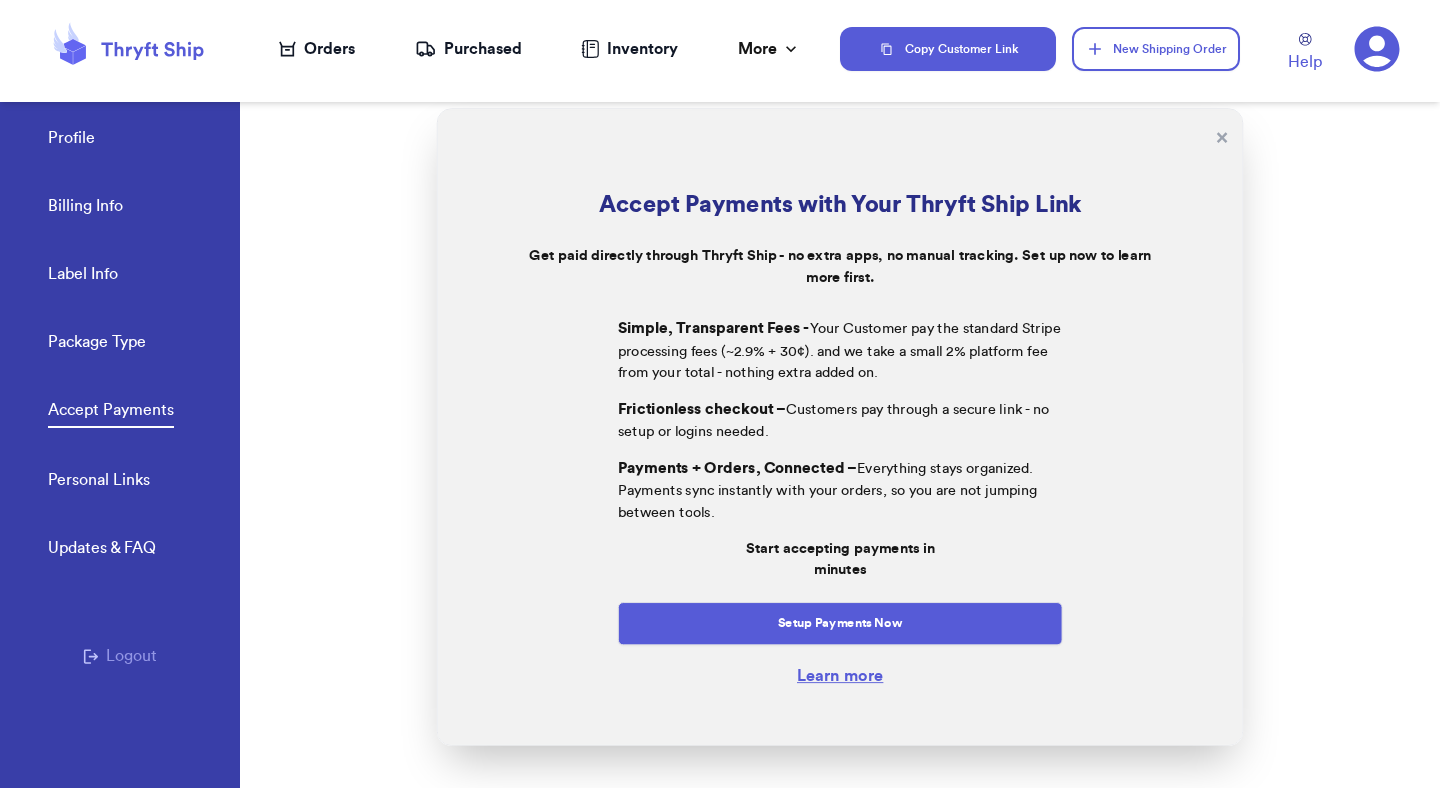 click on "Setup Payments Now" at bounding box center (840, 623) 